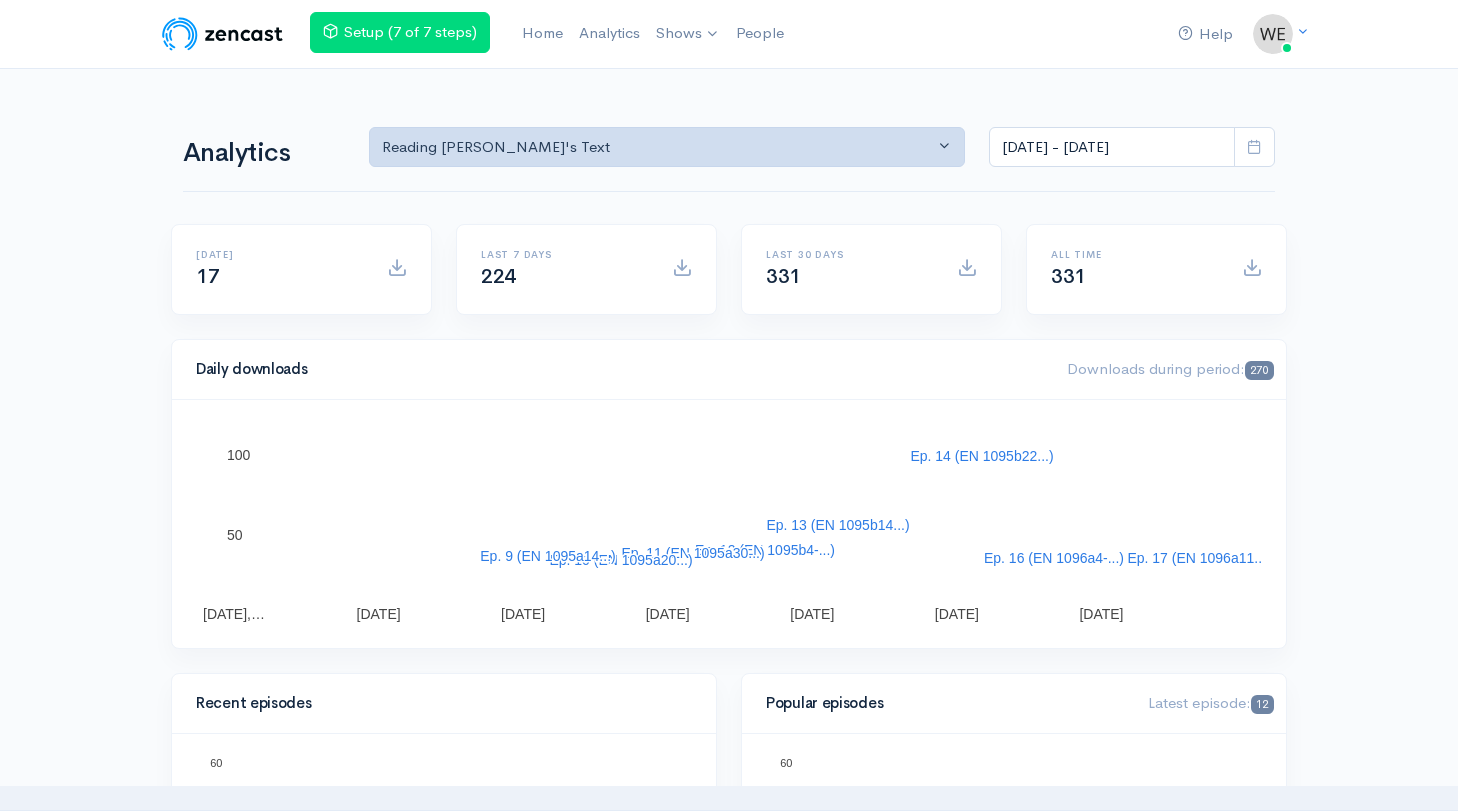 scroll, scrollTop: 0, scrollLeft: 0, axis: both 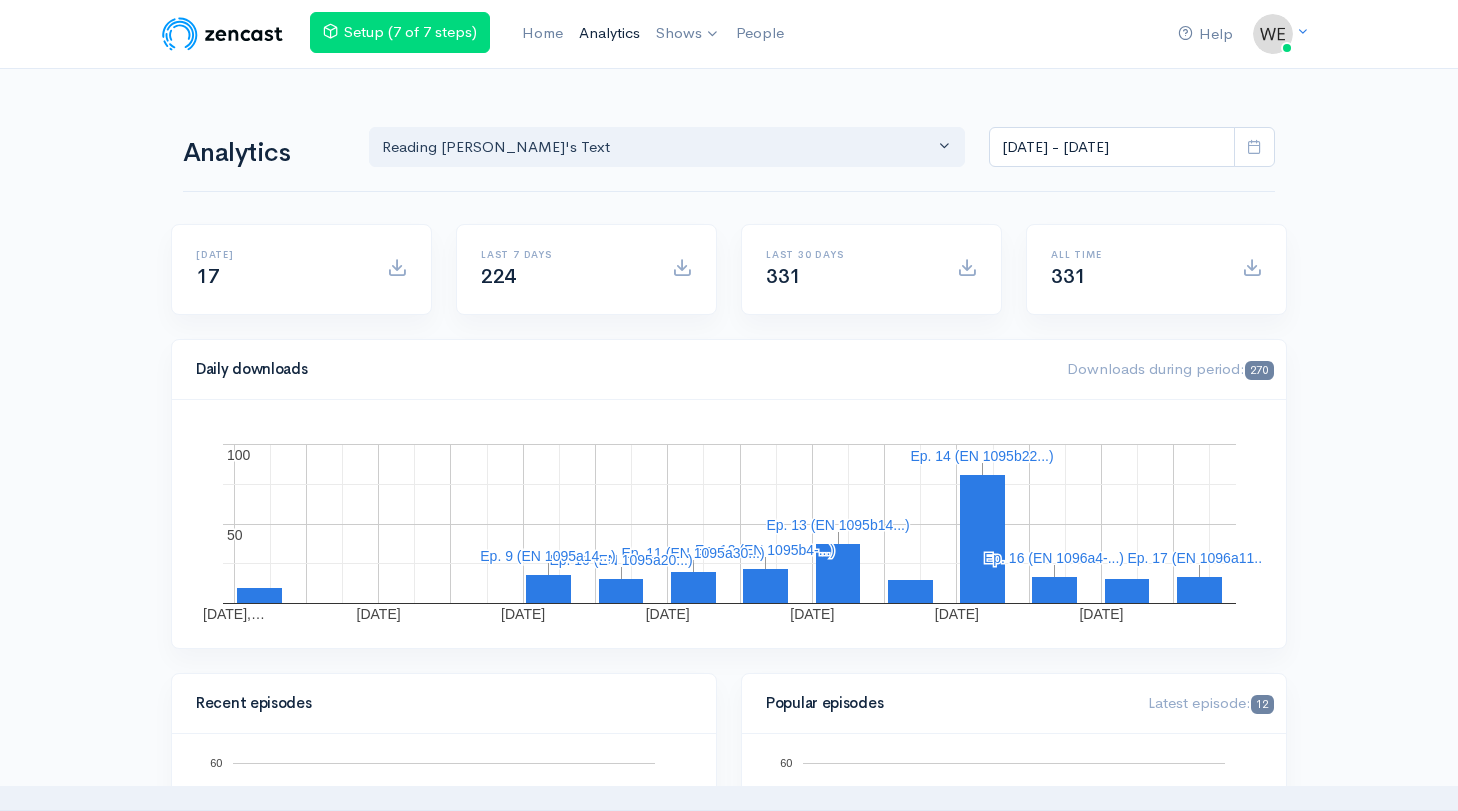 click on "Analytics" at bounding box center (609, 33) 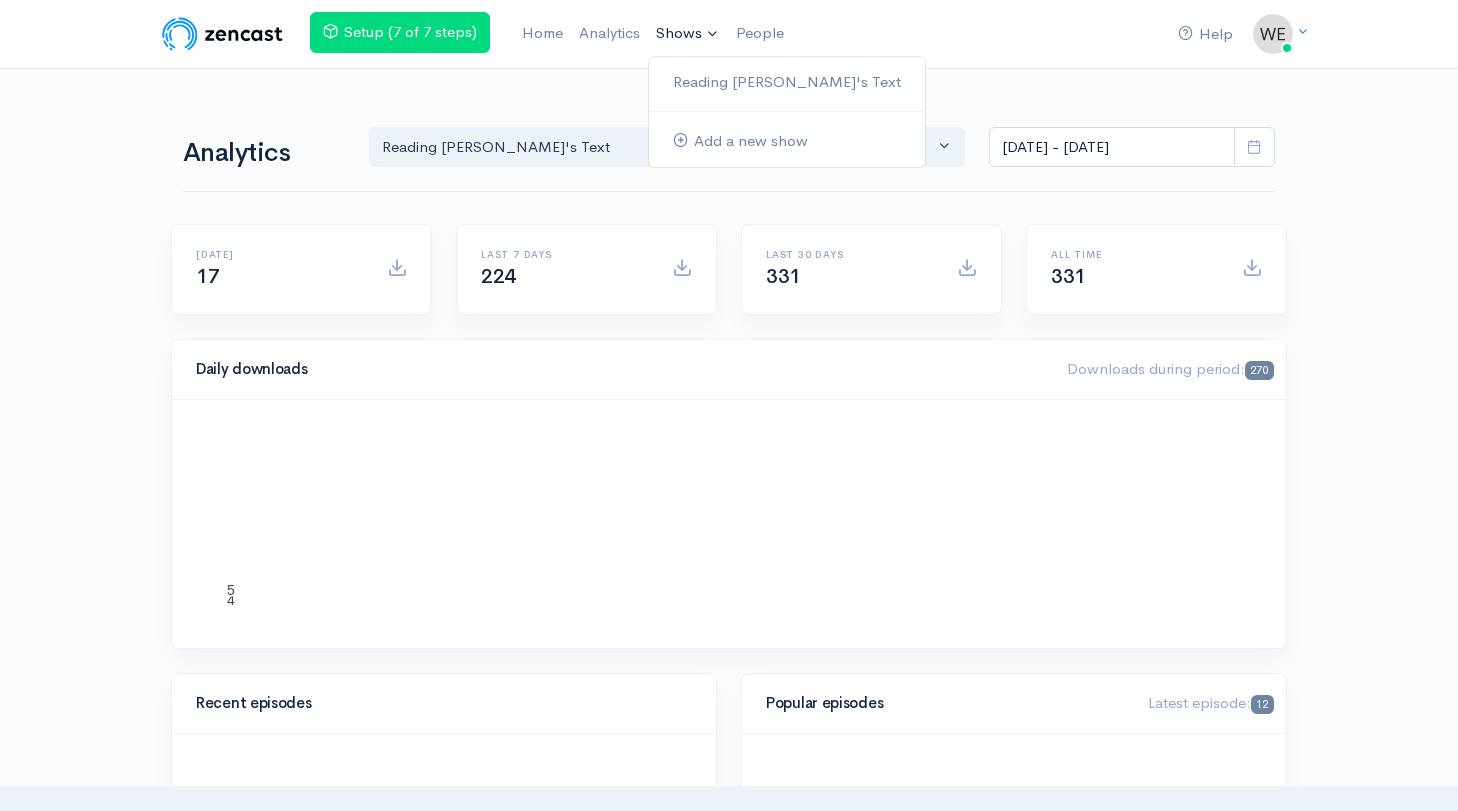 scroll, scrollTop: 0, scrollLeft: 0, axis: both 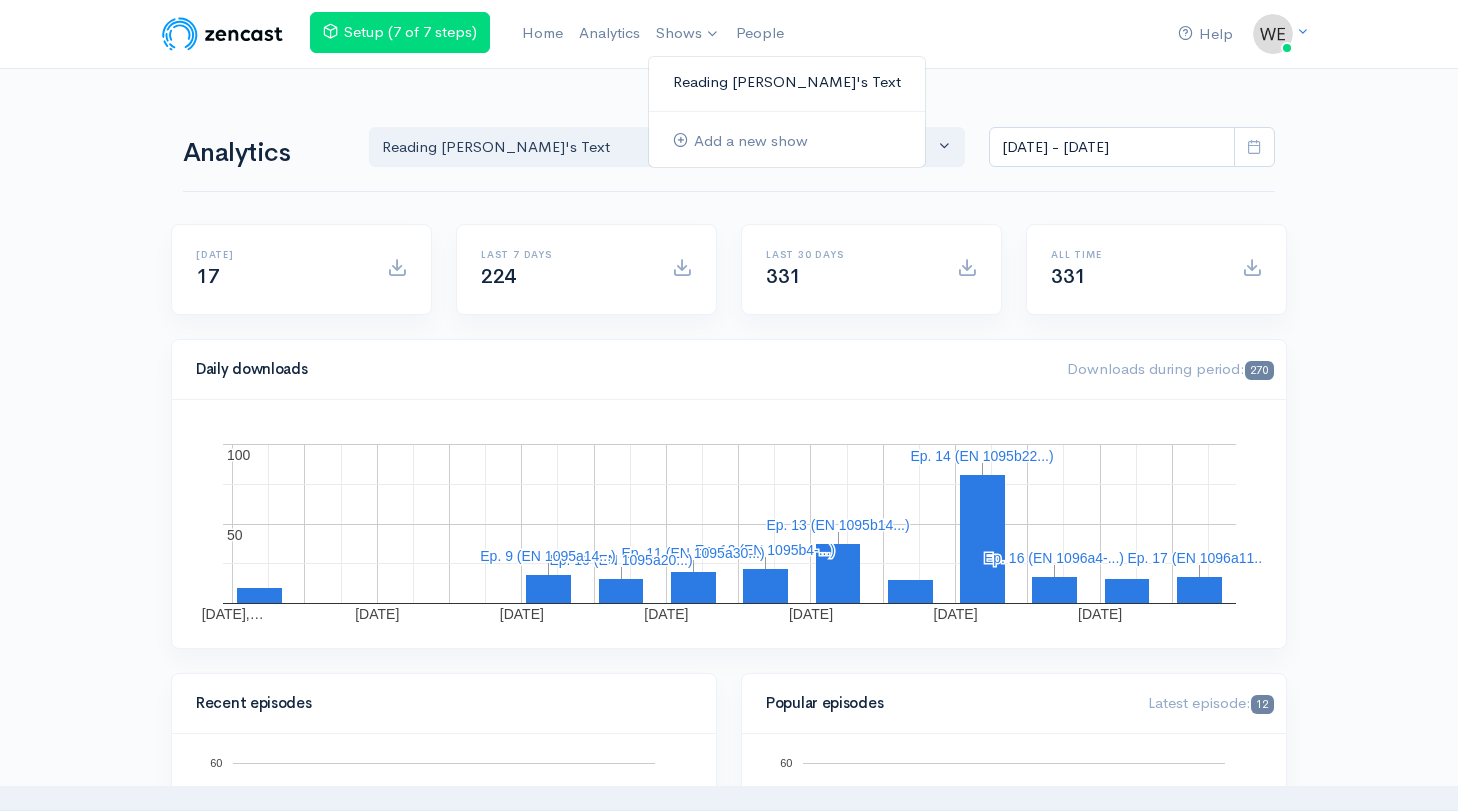 click on "Reading [PERSON_NAME]'s Text" at bounding box center [787, 82] 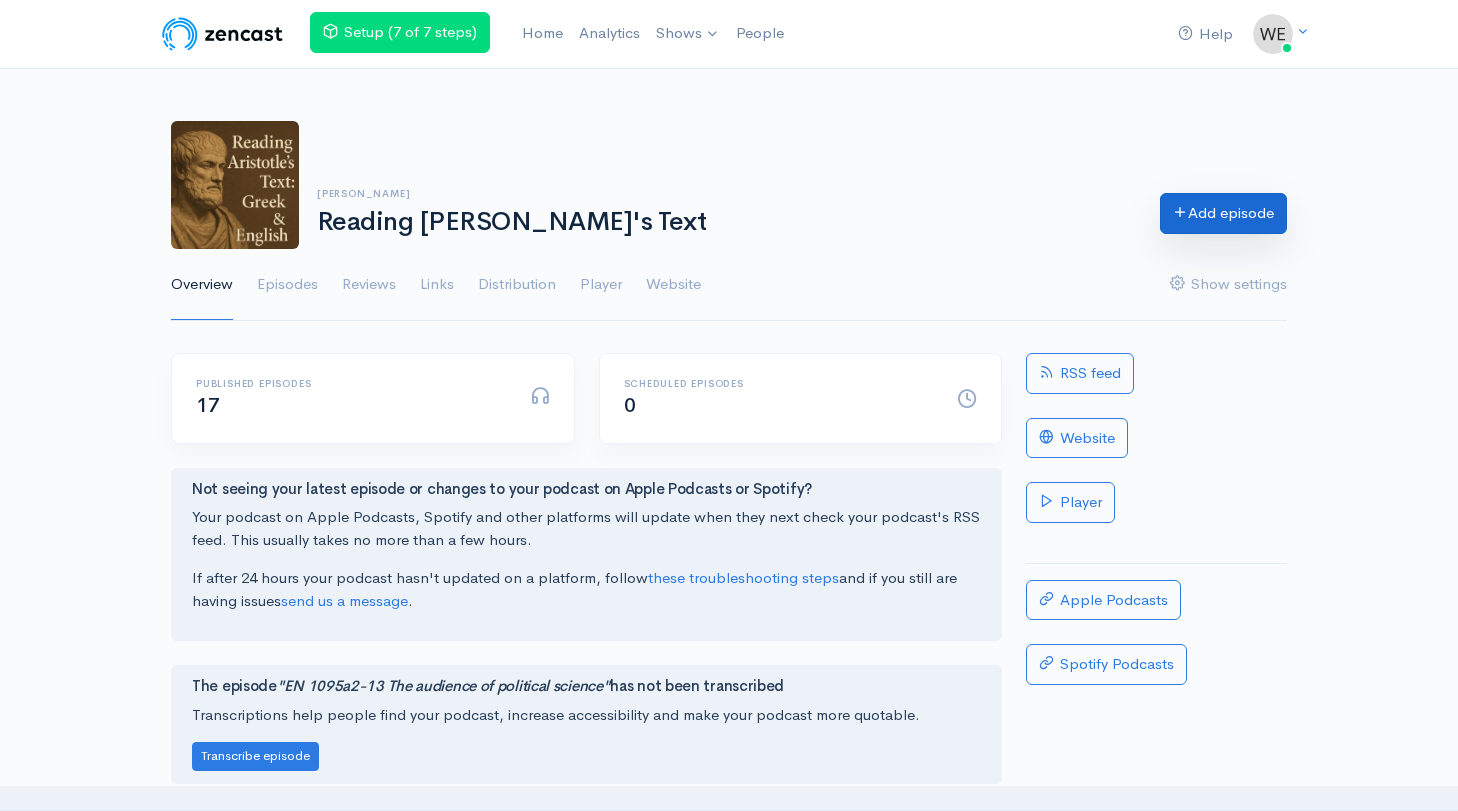 scroll, scrollTop: 0, scrollLeft: 0, axis: both 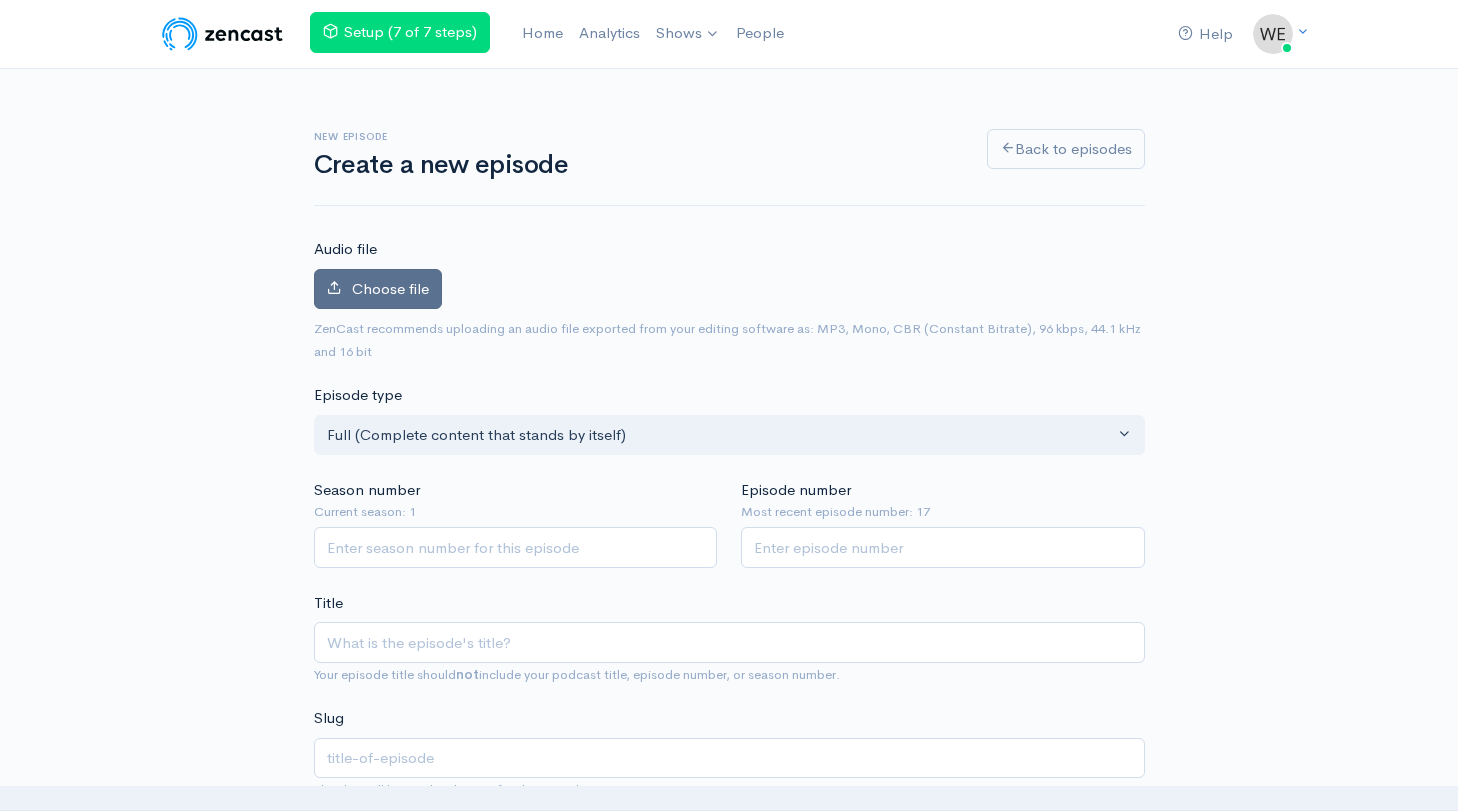 click on "Choose file" at bounding box center (390, 288) 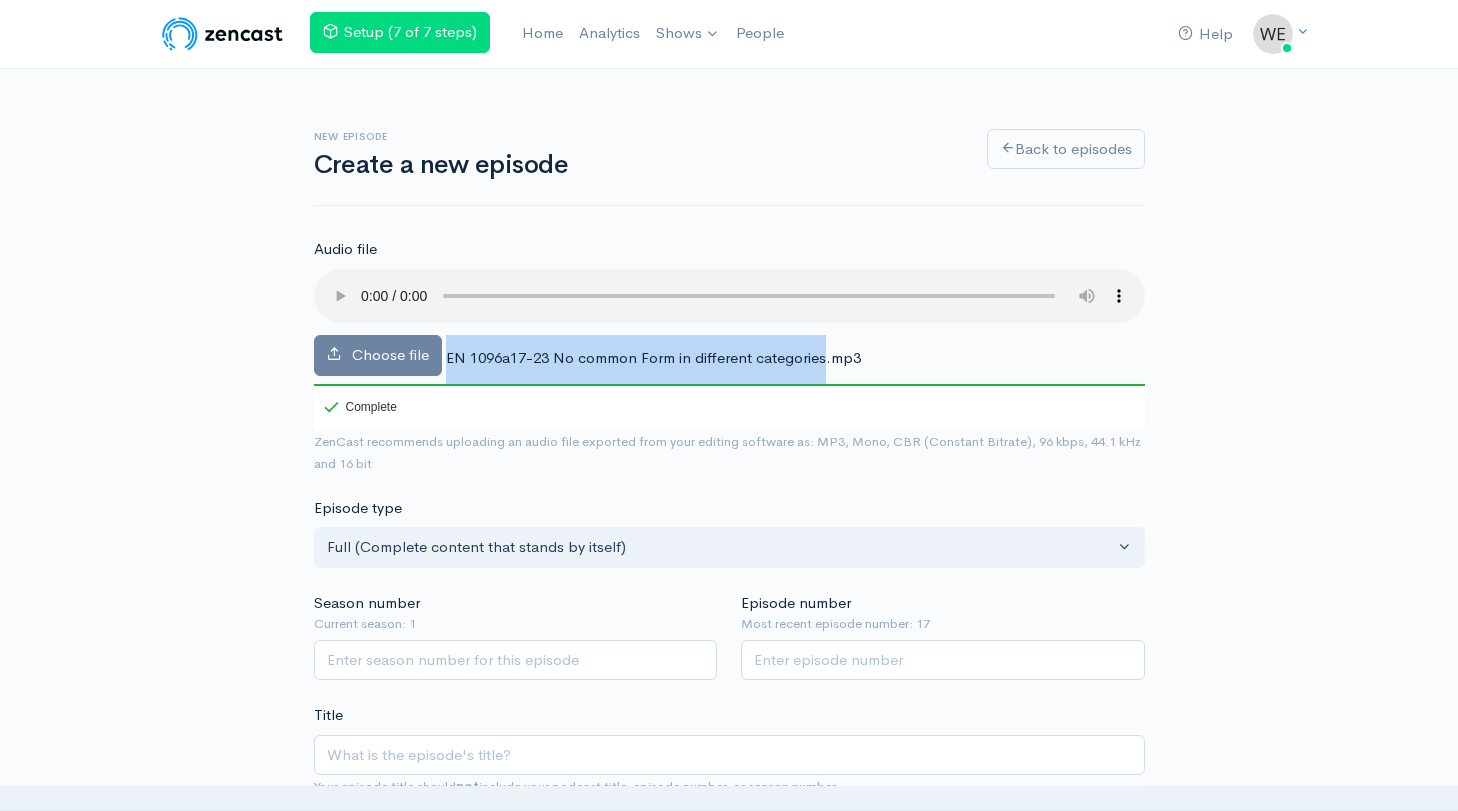 drag, startPoint x: 447, startPoint y: 330, endPoint x: 824, endPoint y: 326, distance: 377.0212 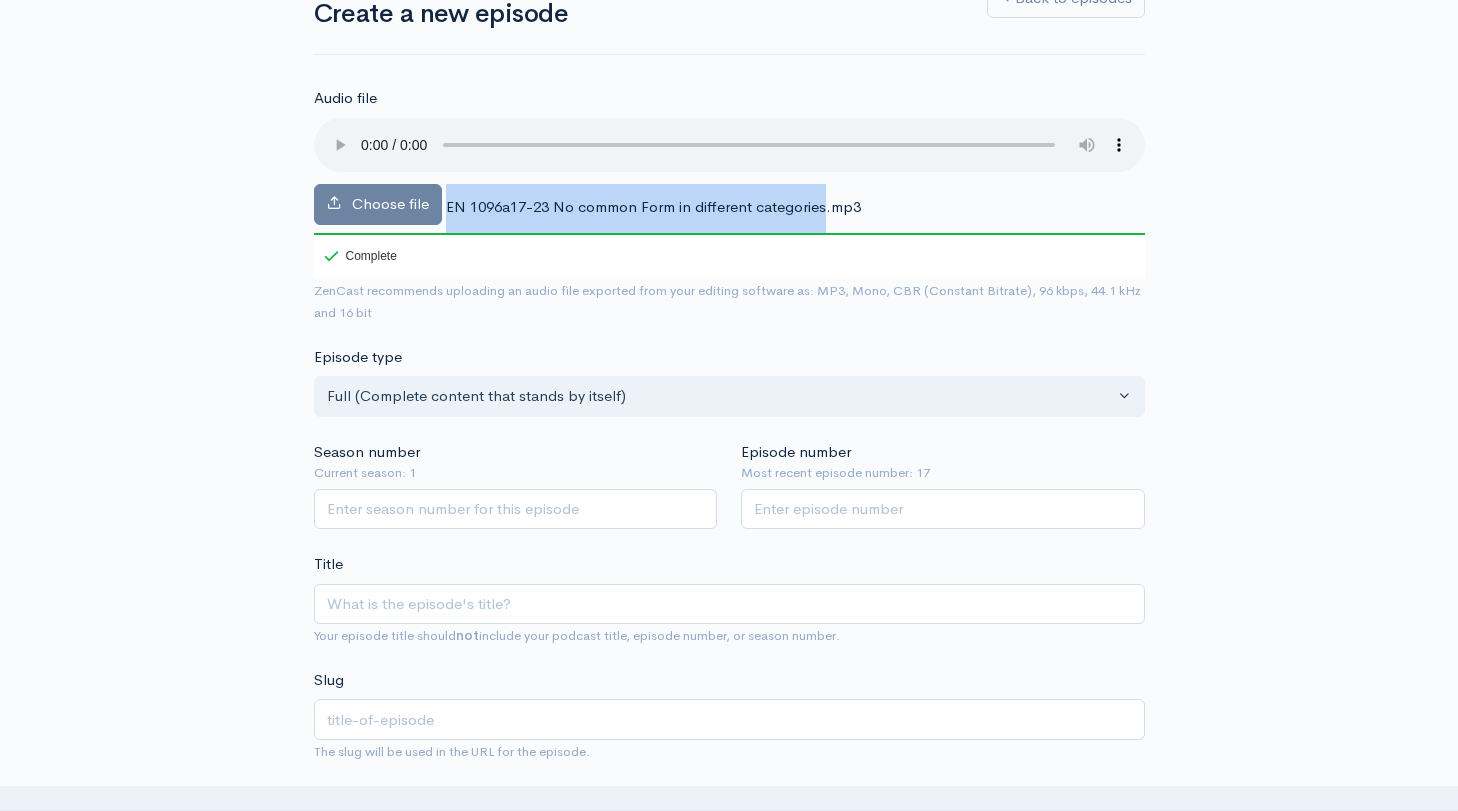 scroll, scrollTop: 152, scrollLeft: 0, axis: vertical 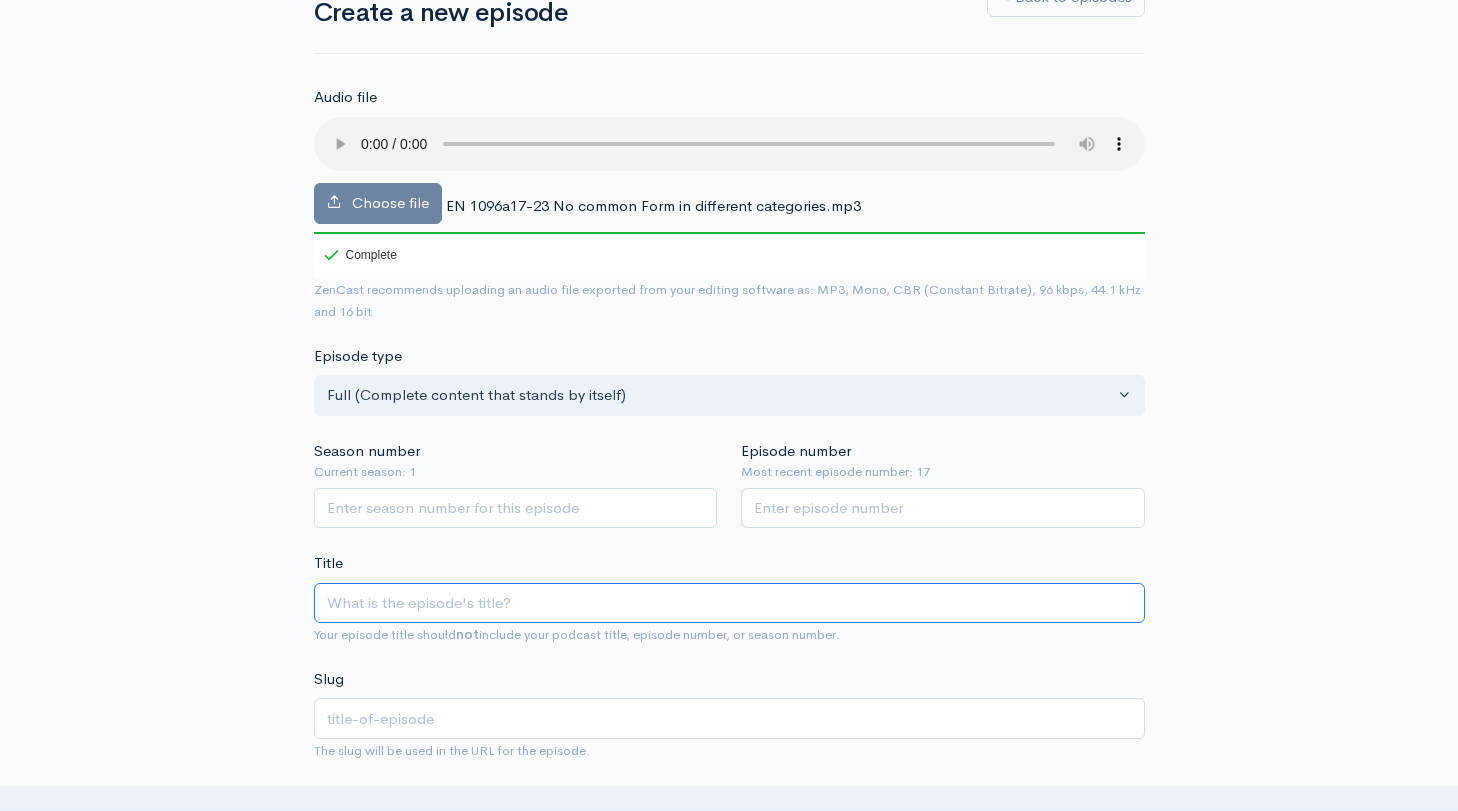 click on "Title" at bounding box center (729, 603) 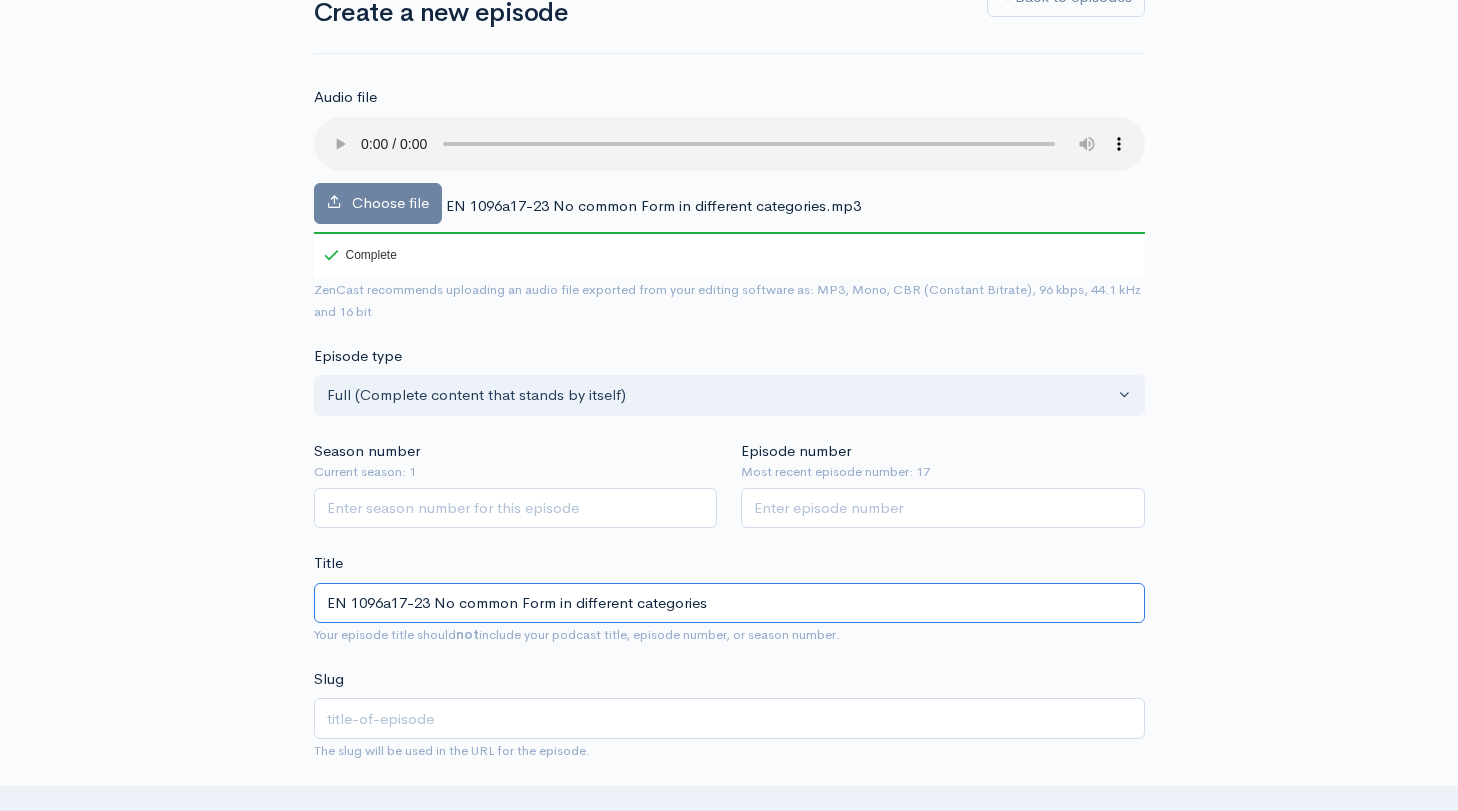 type on "en-1096a17-23-no-common-form-in-different-categories" 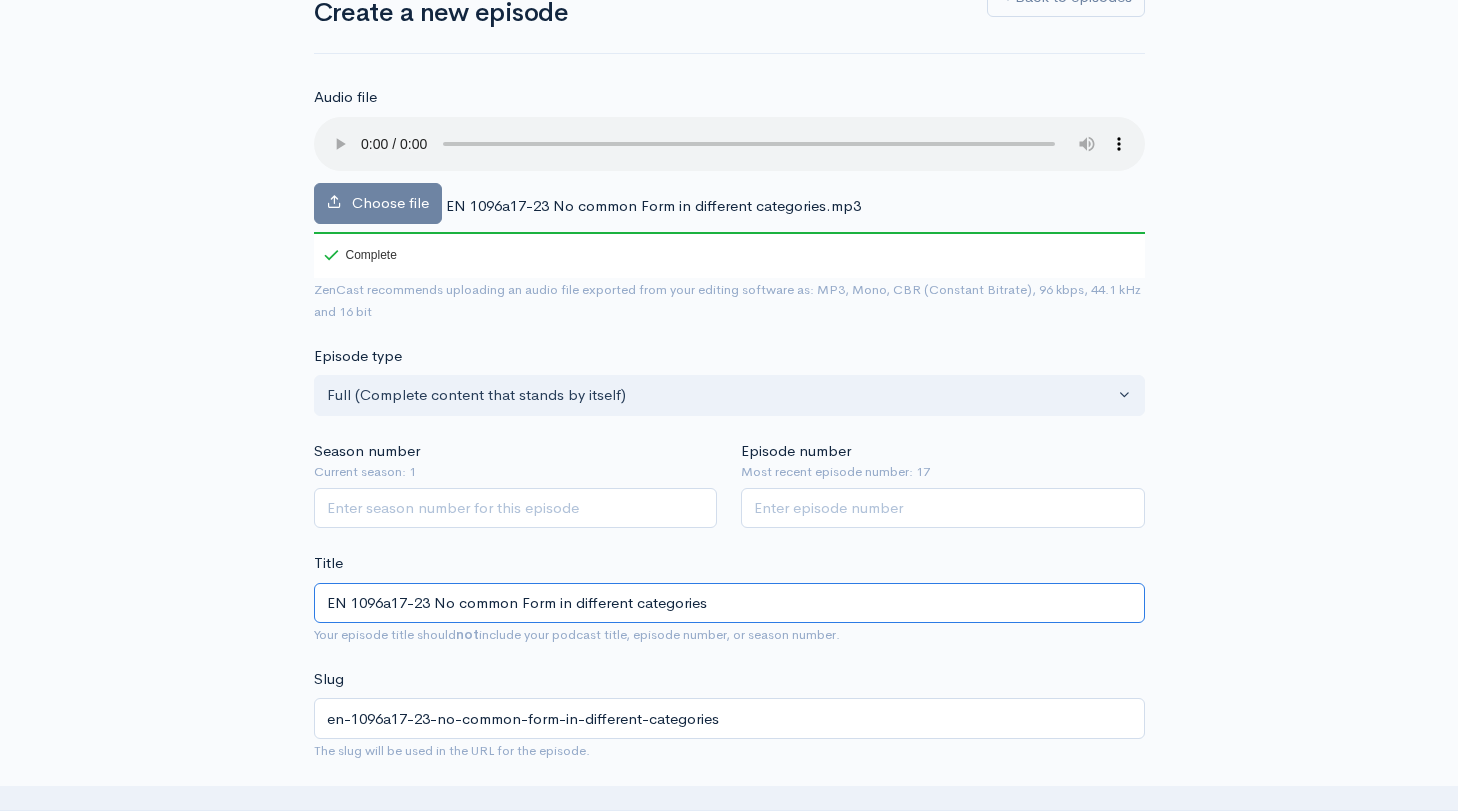 type on "EN 1096a17-23 No common Form in different categories" 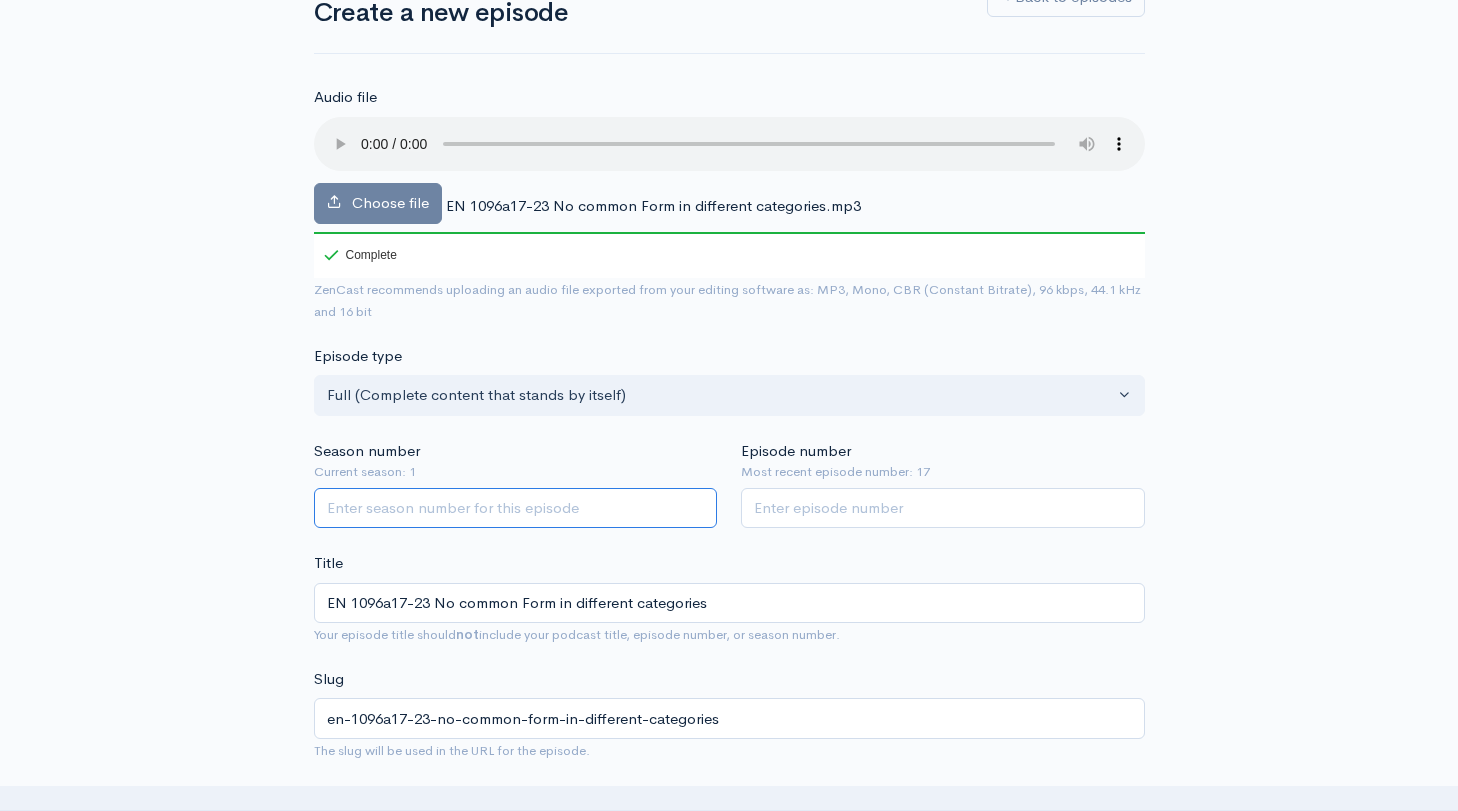 click on "Season number" at bounding box center [516, 508] 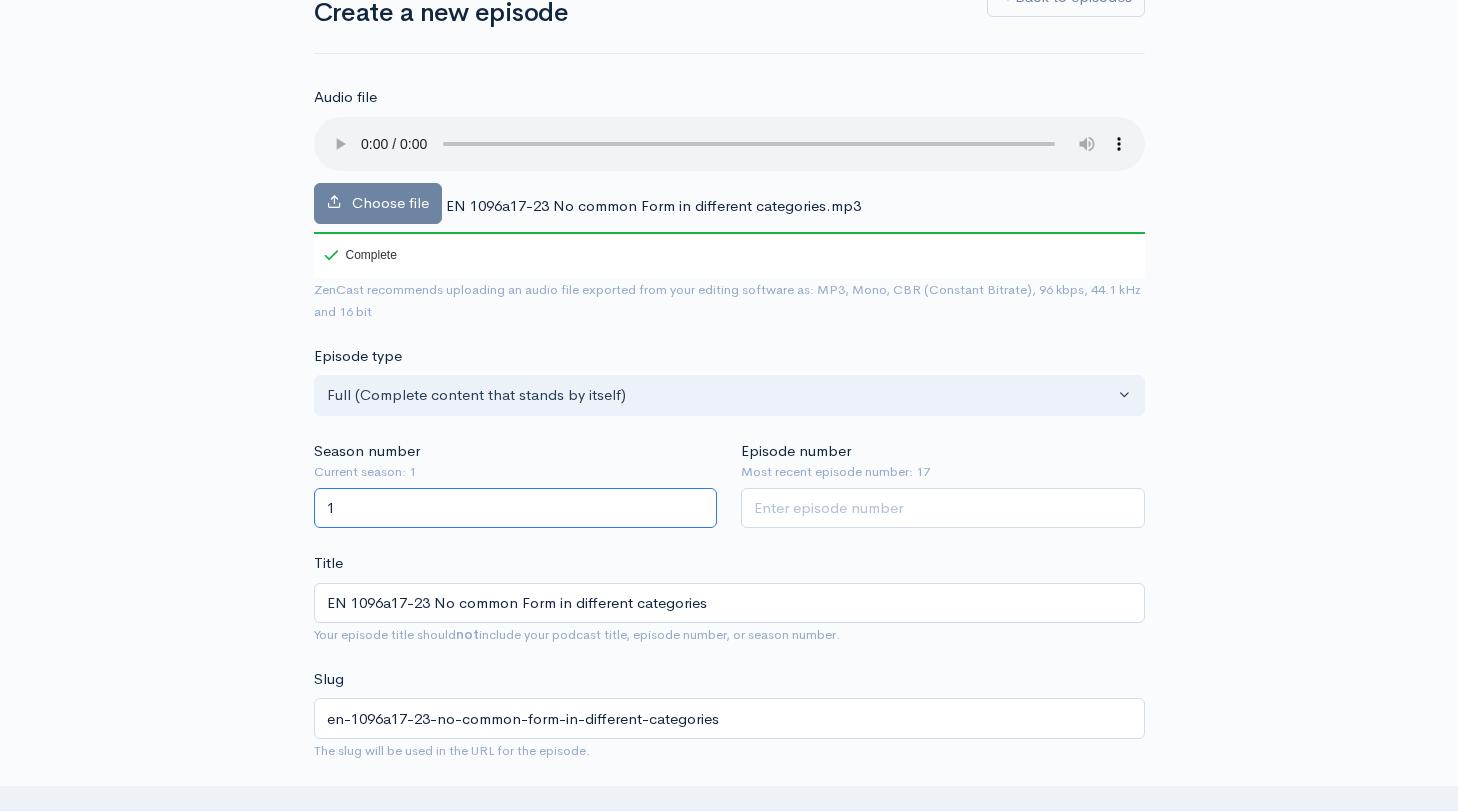 type on "1" 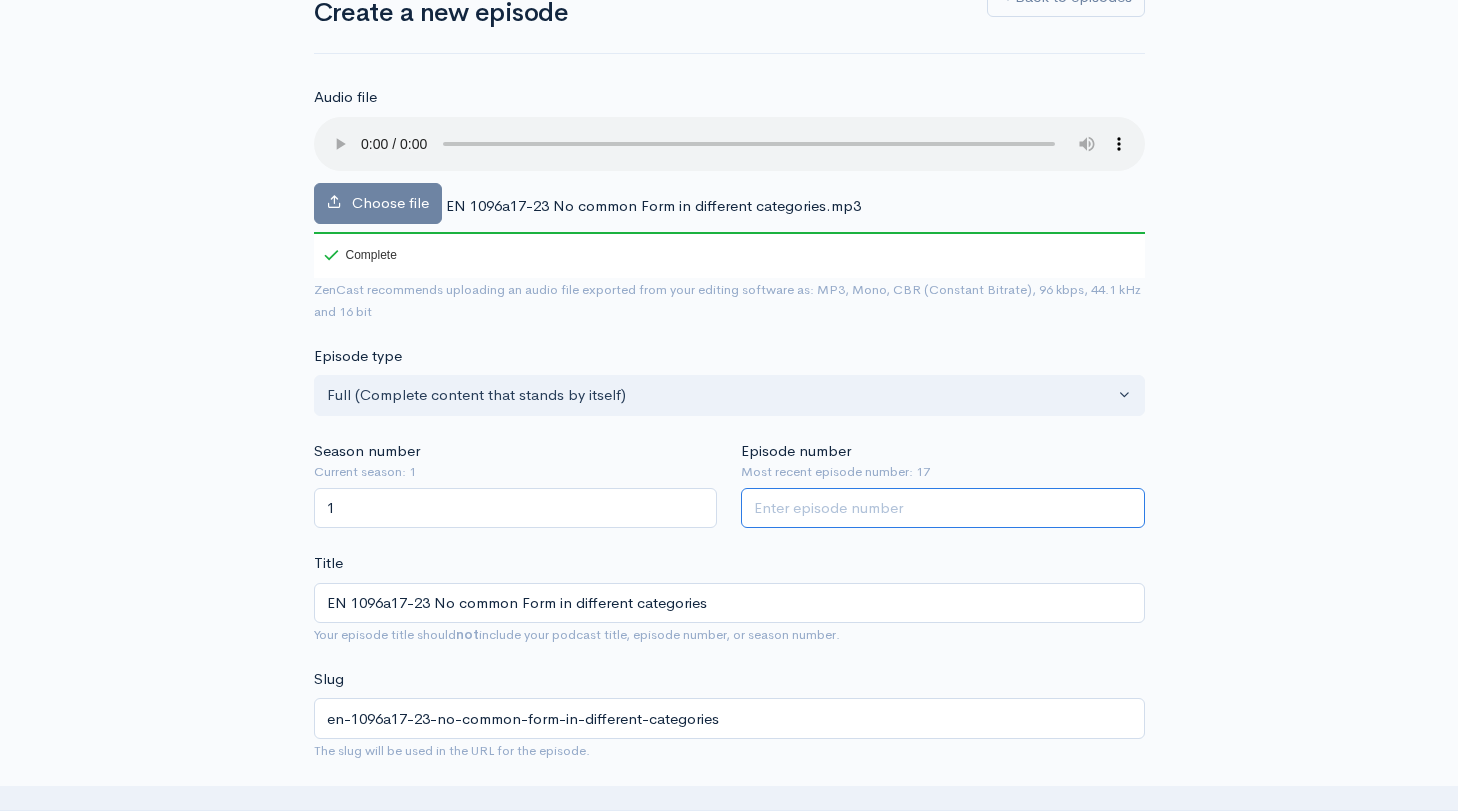 click on "Episode number" at bounding box center (943, 508) 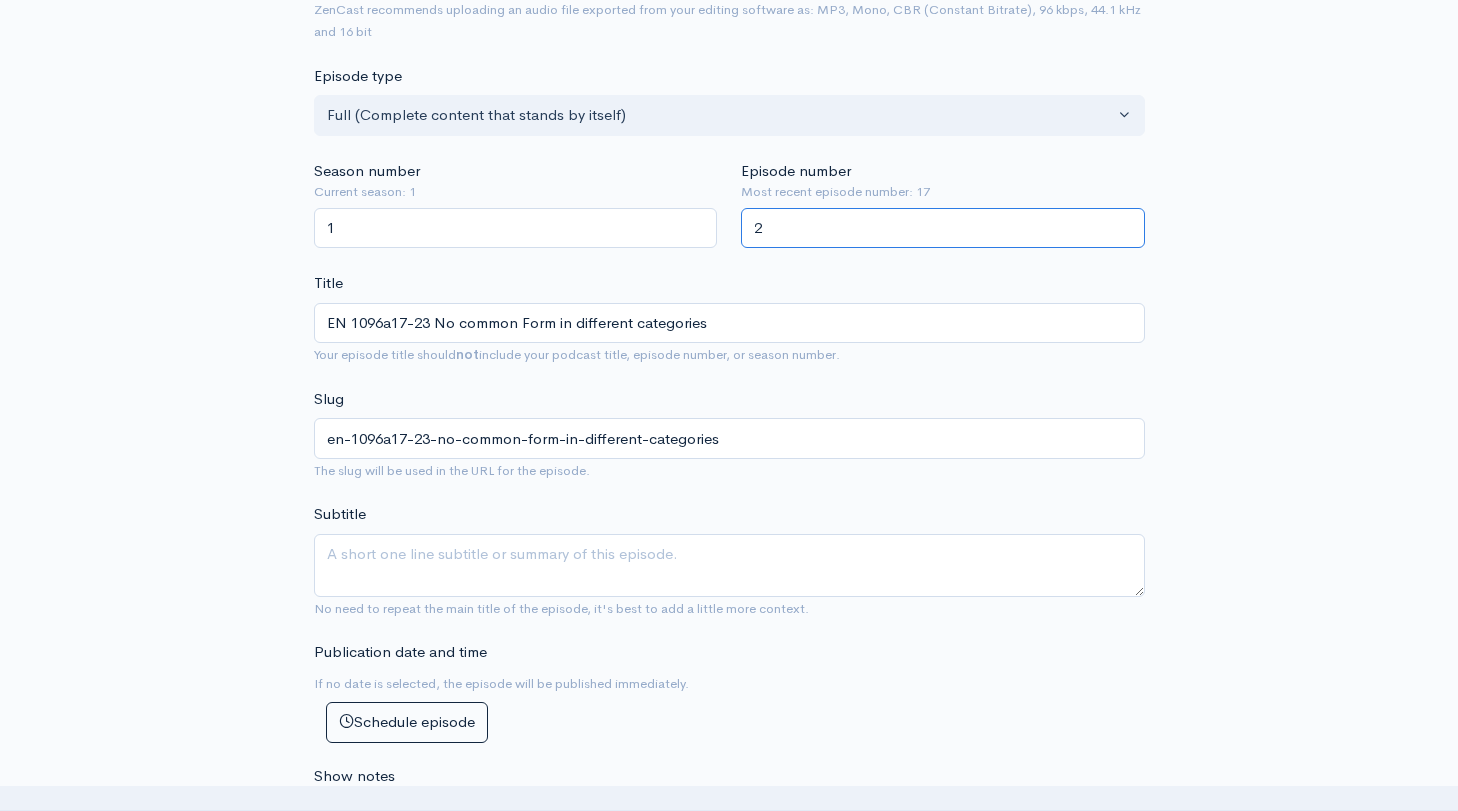 type on "1" 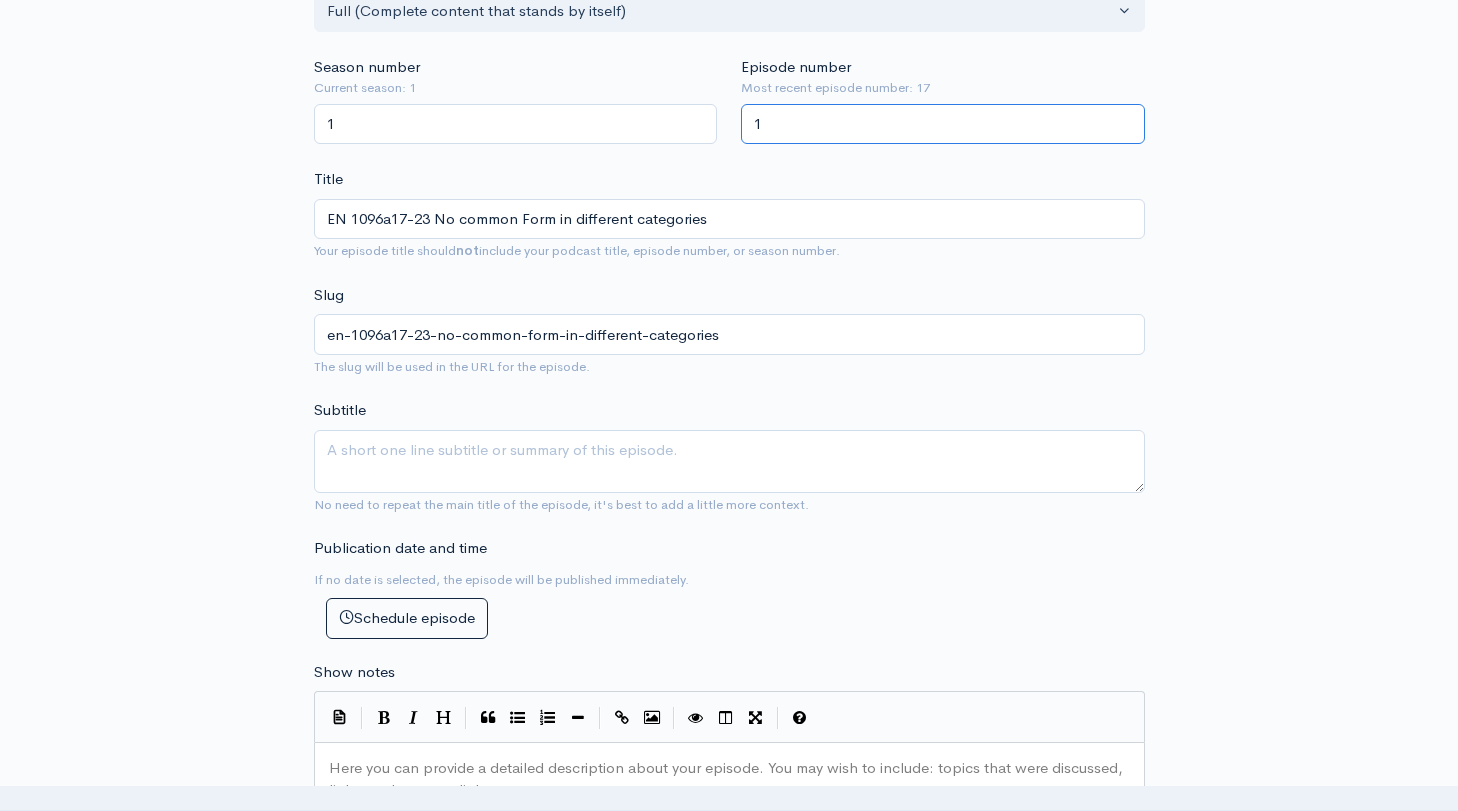 scroll, scrollTop: 572, scrollLeft: 0, axis: vertical 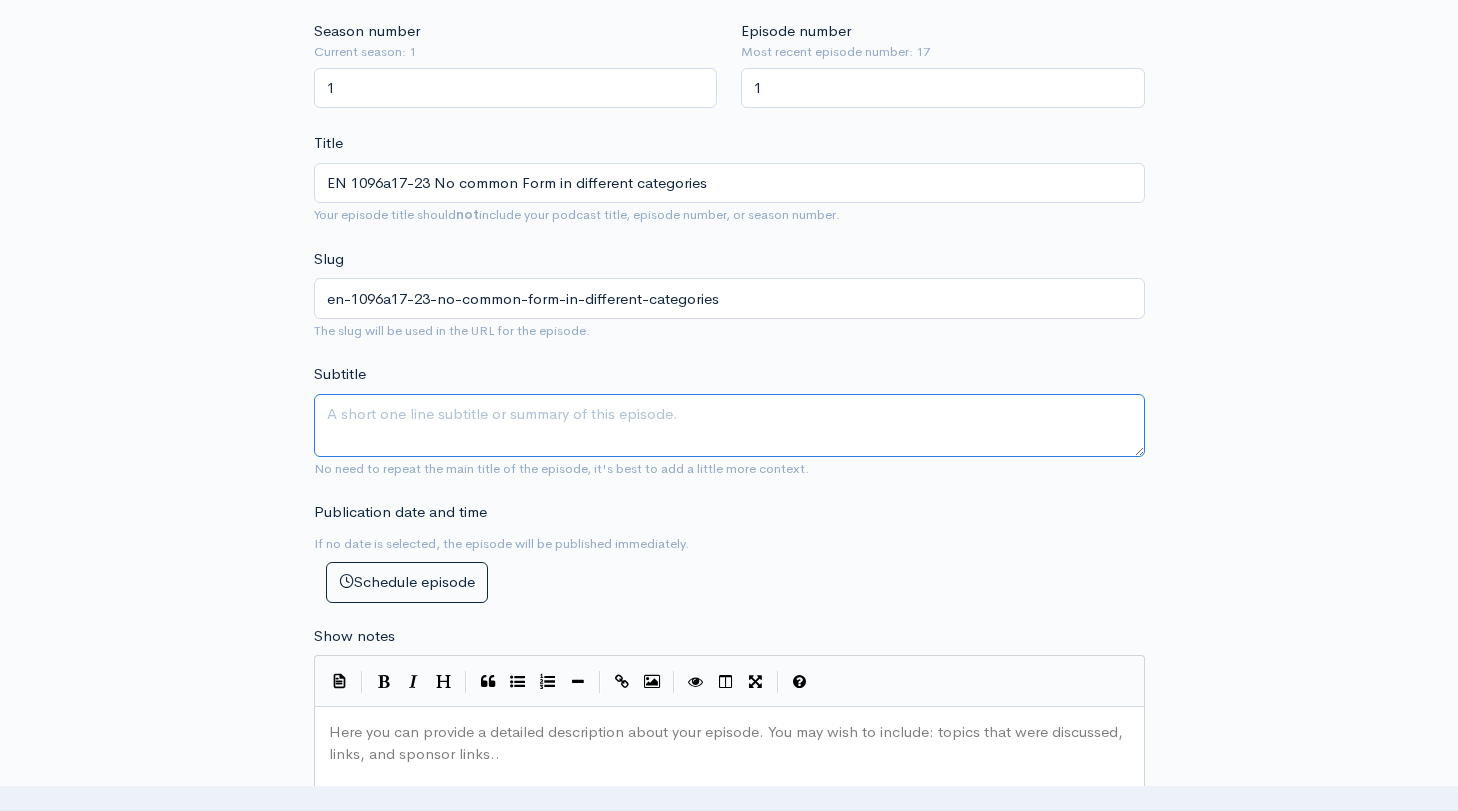 click on "Subtitle" at bounding box center [729, 425] 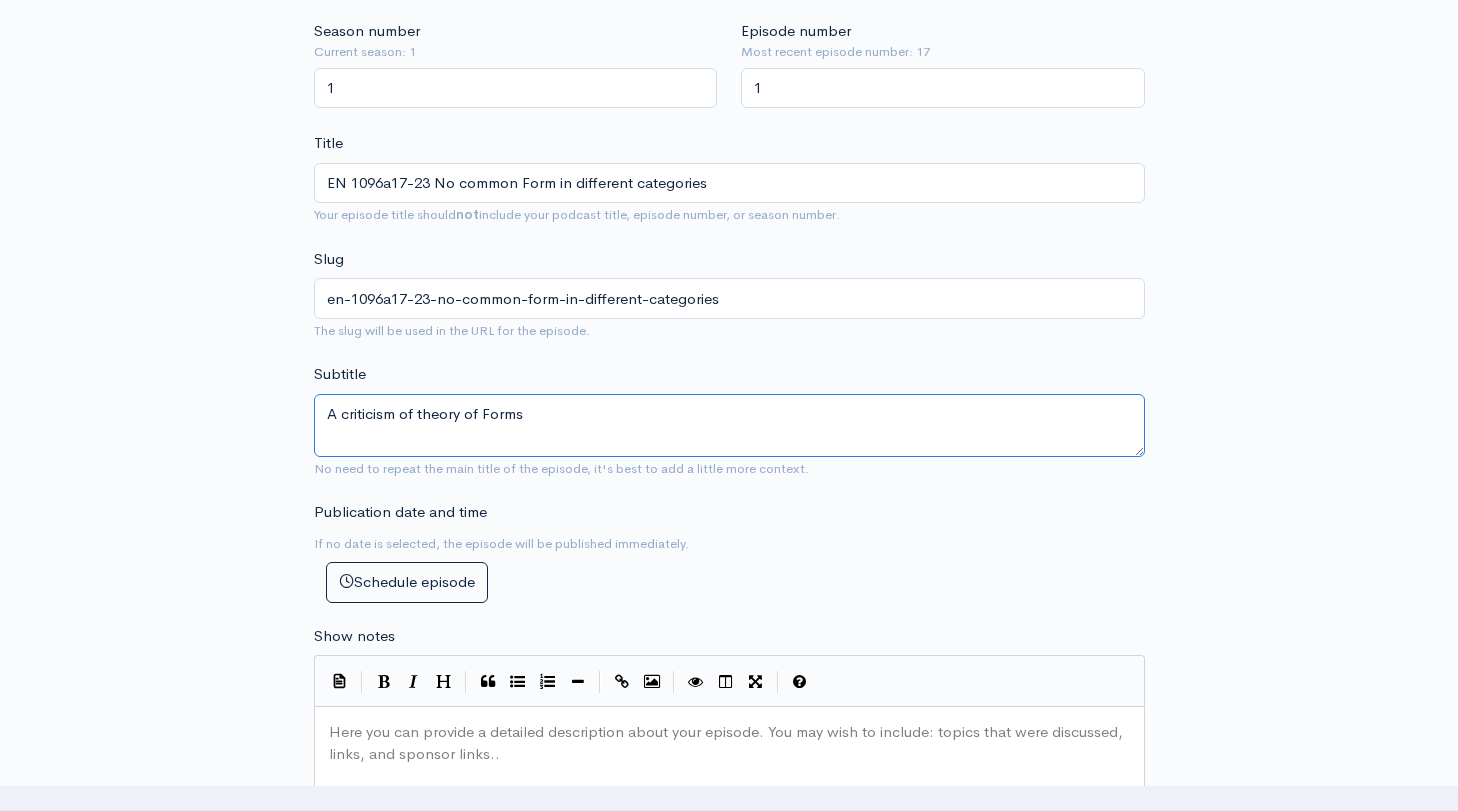 drag, startPoint x: 417, startPoint y: 388, endPoint x: 504, endPoint y: 363, distance: 90.52071 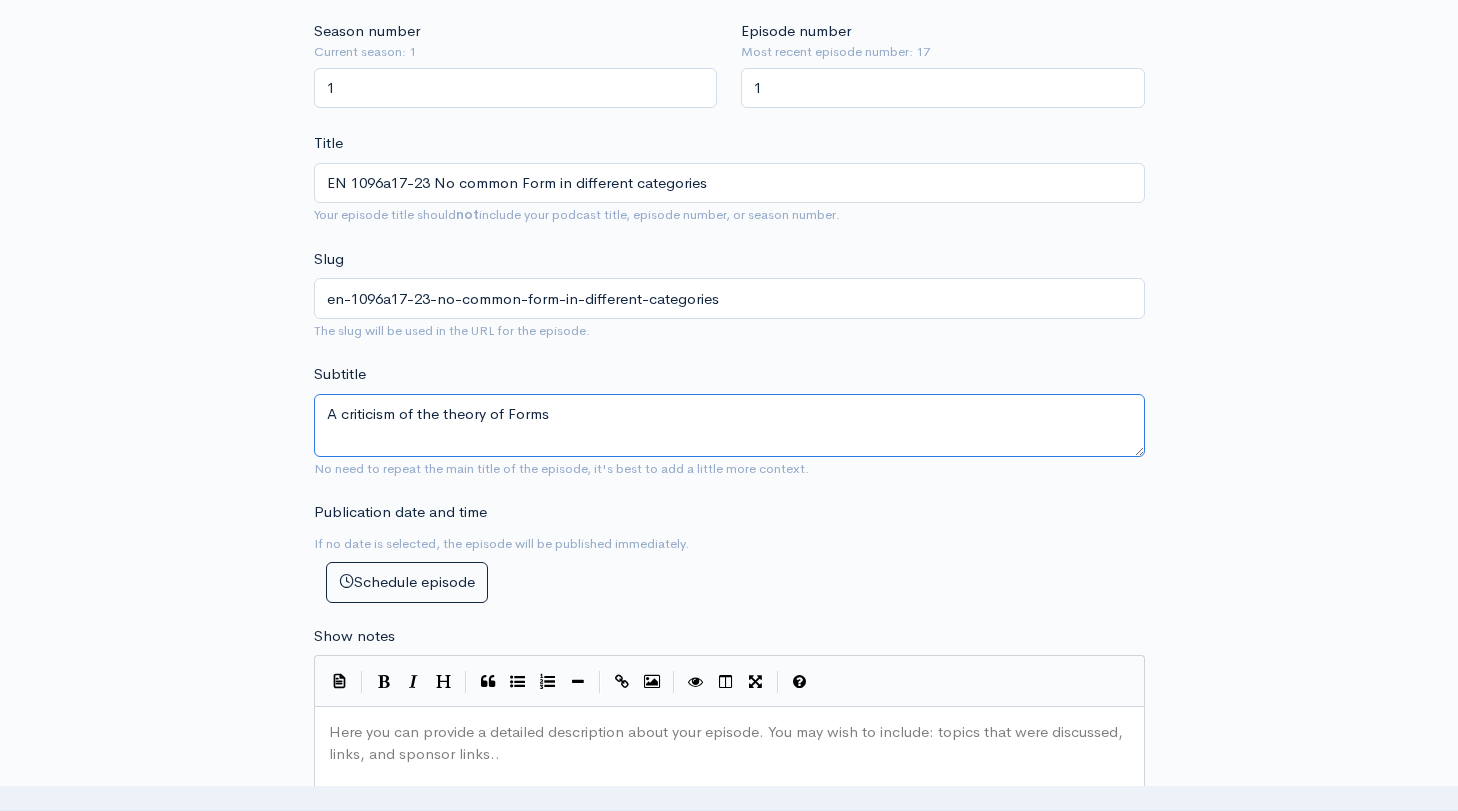 scroll, scrollTop: 686, scrollLeft: 0, axis: vertical 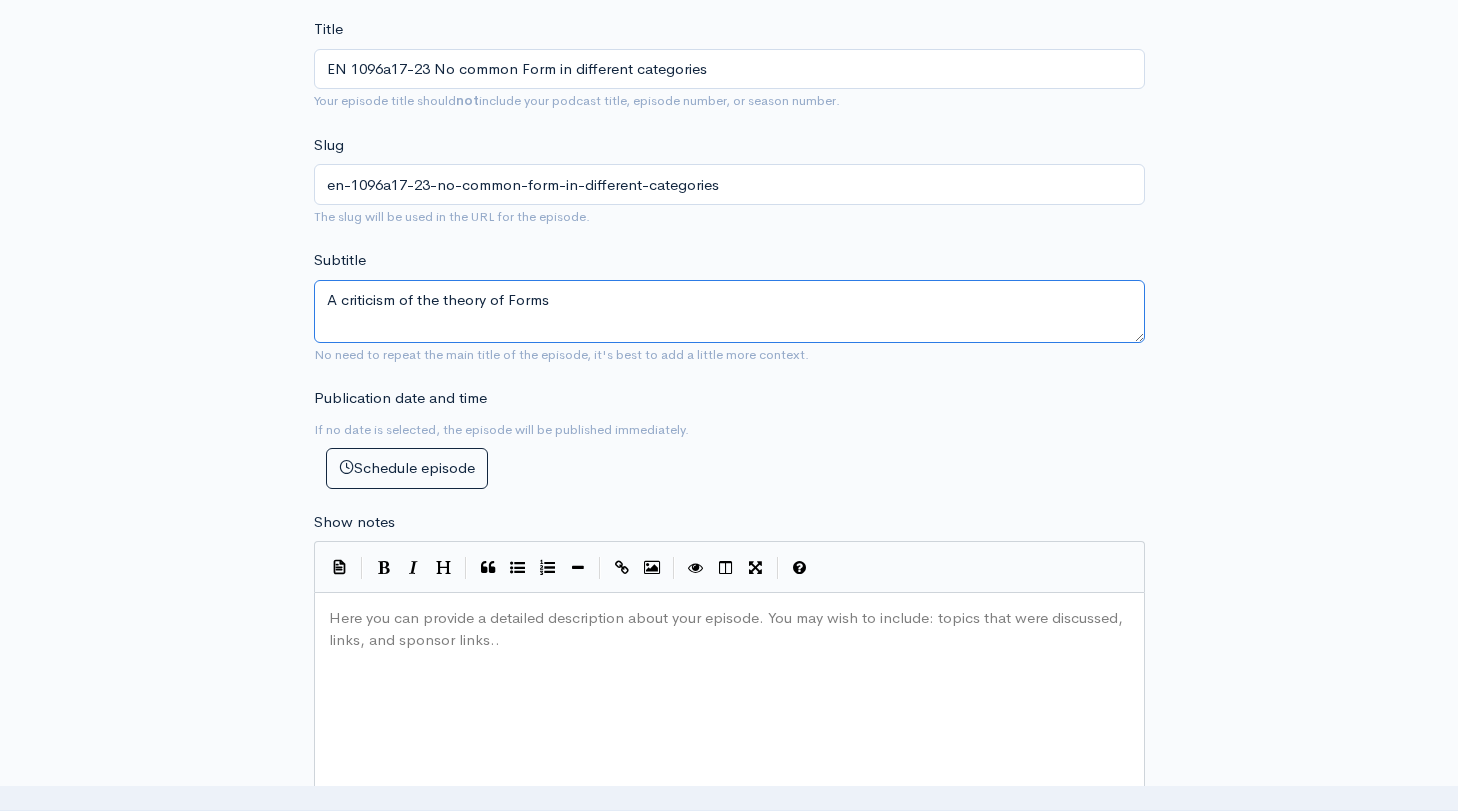 type on "A criticism of the theory of Forms" 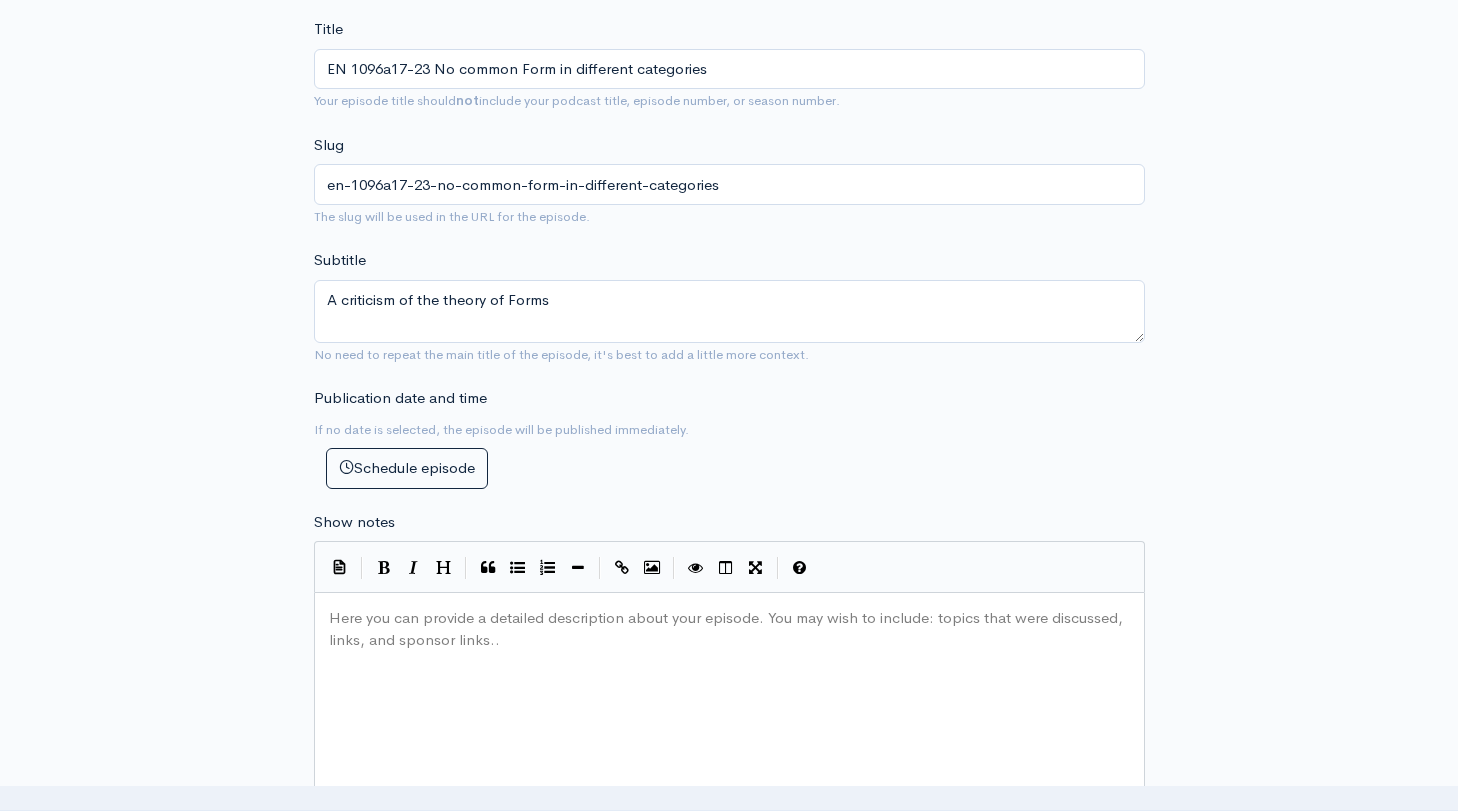 click on "Publication date and time" at bounding box center [400, 398] 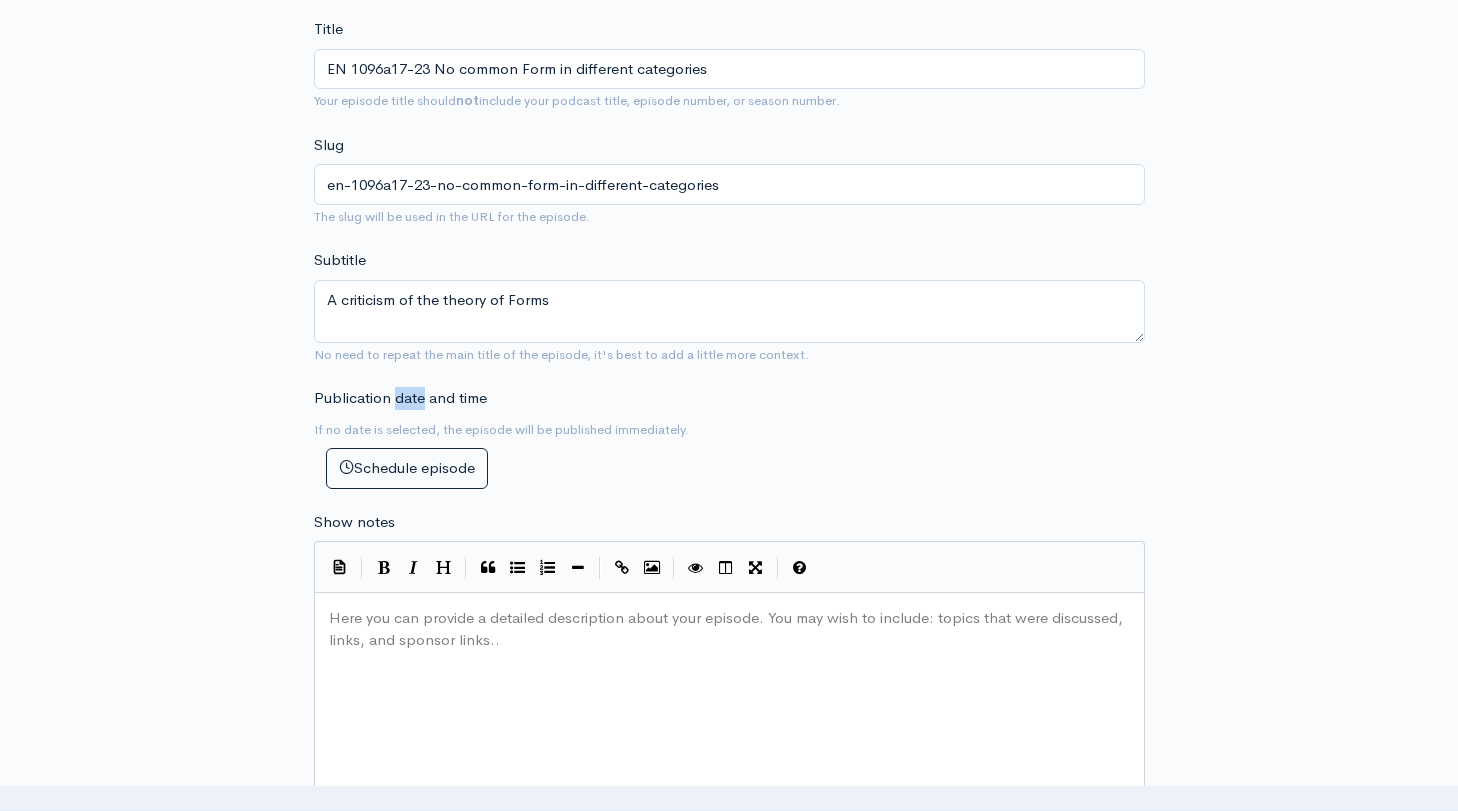 click on "Publication date and time" at bounding box center (400, 398) 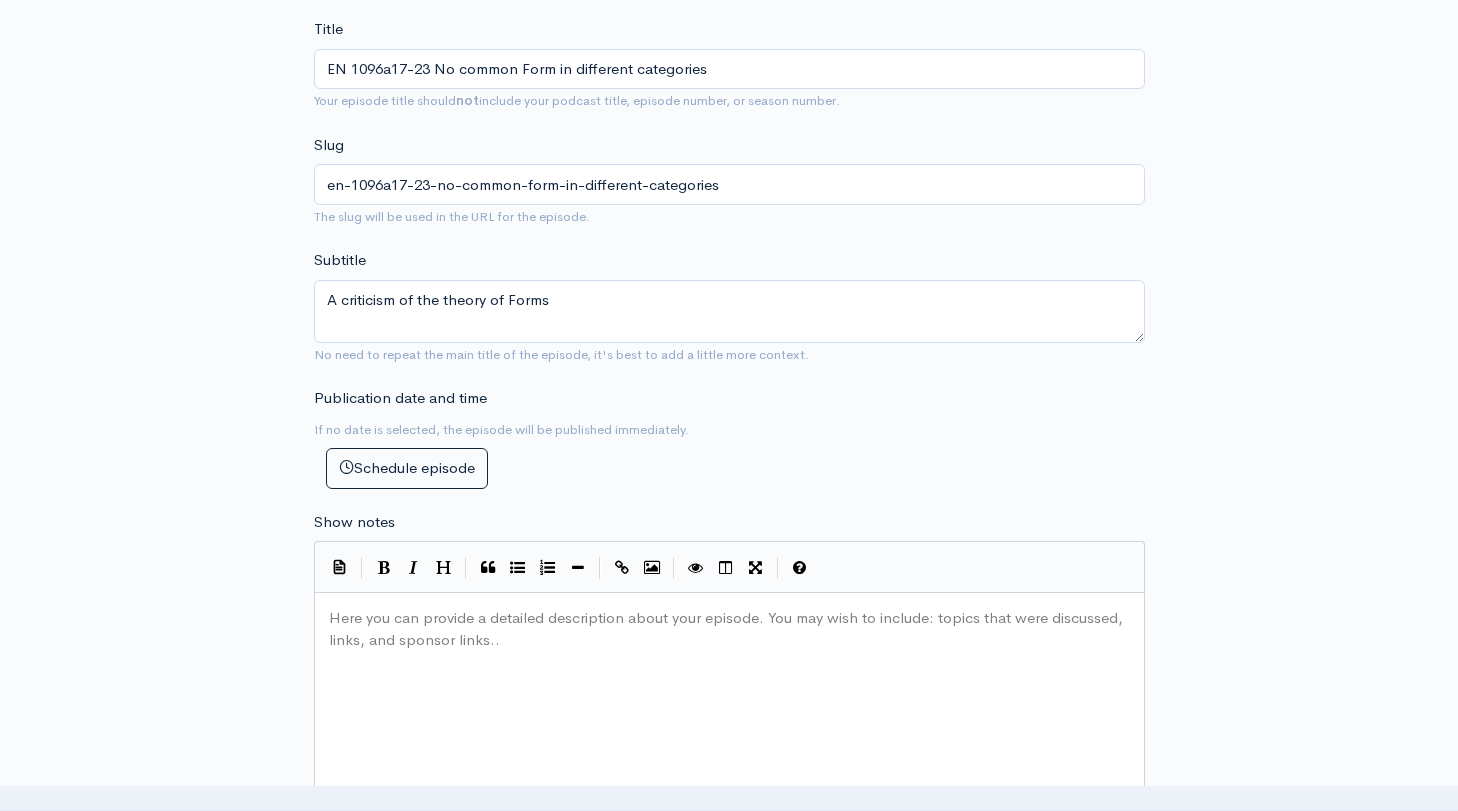 click on "Publication date and time   If no date is selected, the episode will be published immediately.    Schedule episode
×   Get the episode scheduler     Schedule and queue episodes to publish at later date    Going on holidays? Need to time your release for a certain timezone or social media
post? Take control of your release schedule and queue up multiple episodes to
be published at a later date     Monthly   Yearly (Save 10%)
Professional
Professional
$   39   USD
/ month
Choose this plan   Shows 1 show (more can be added)   Episodes Unlimited episodes   Downloads Unlimited downloads   Contributors 5 contributors   Private podcasts   Publish to Apple Podcasts   Publish to Spotify   Publish to Youtube   Smart podcast player   Podcast website   Transcriptions: $0.2/min   Standard analytics   Advanced analytics   Google Analytics" at bounding box center [516, 438] 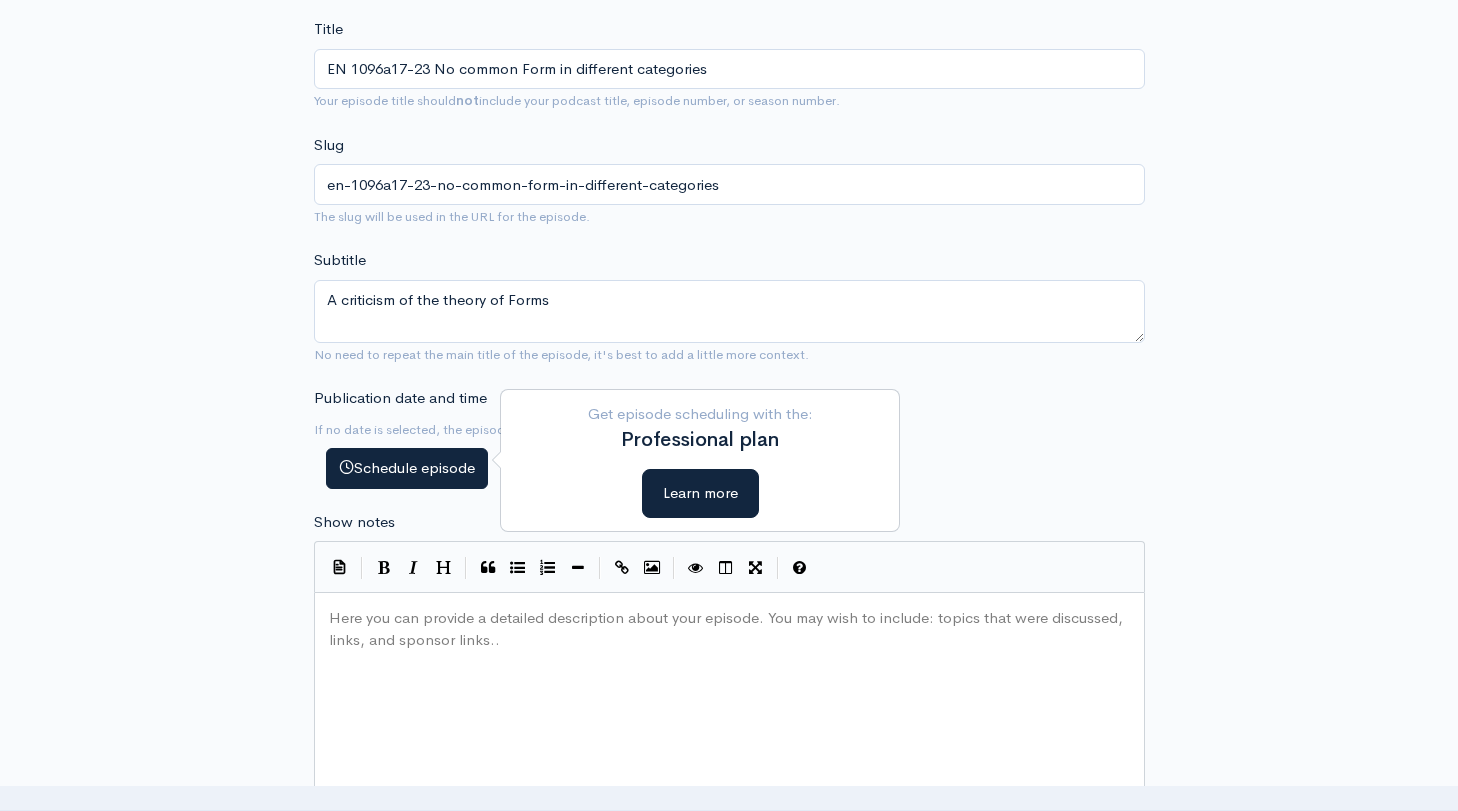 click on "Schedule episode" at bounding box center (407, 468) 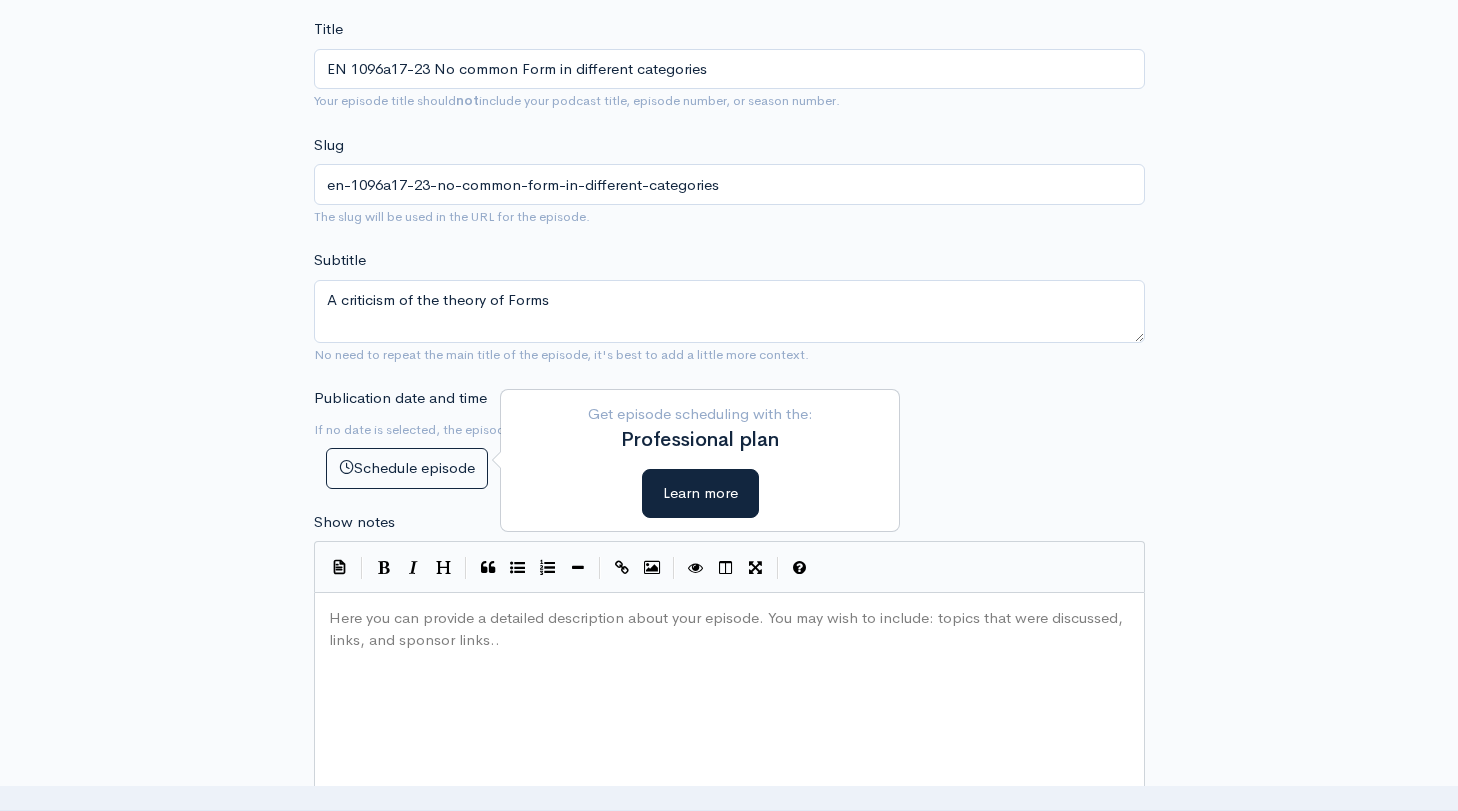 click on "Publication date and time" at bounding box center (400, 398) 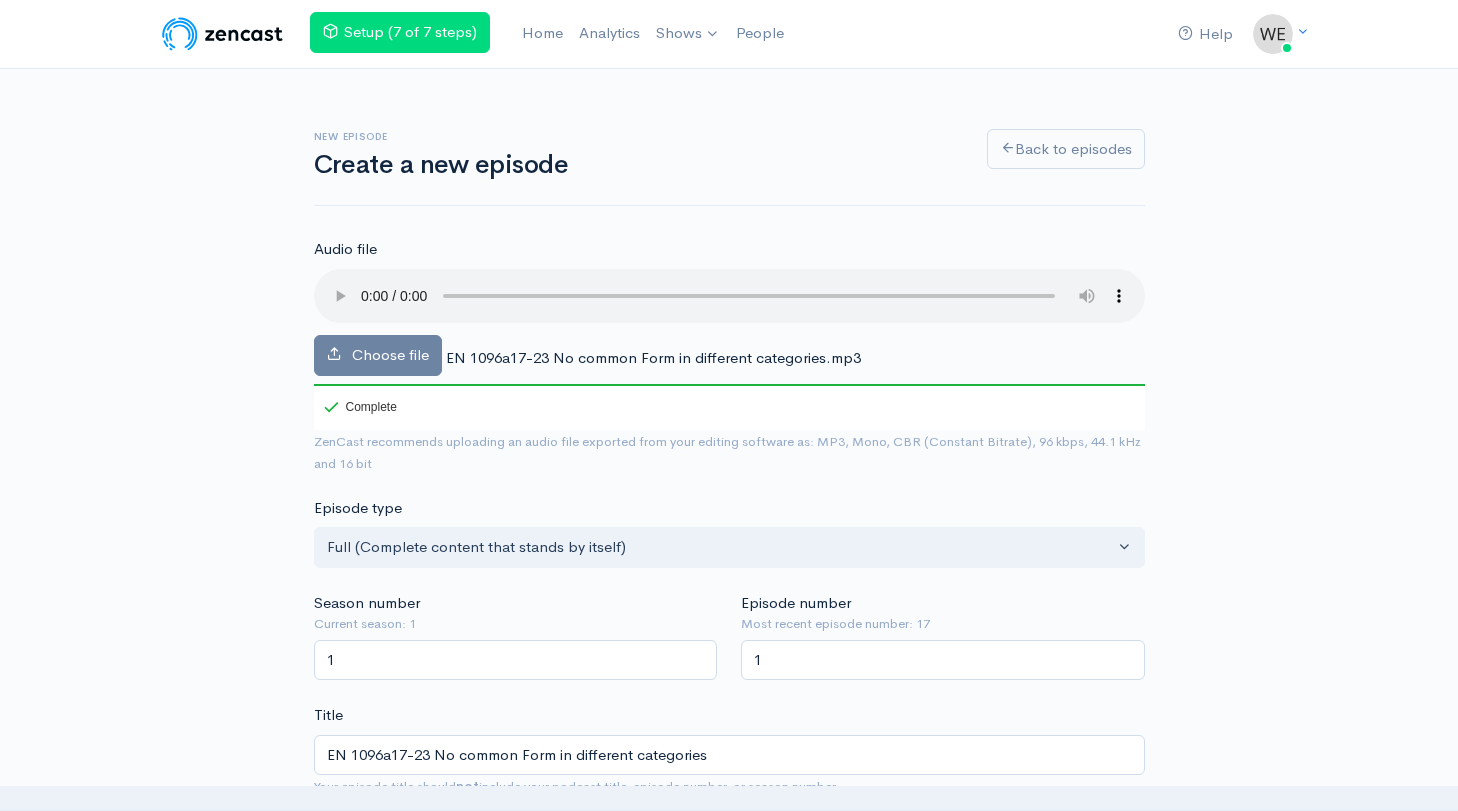 scroll, scrollTop: 0, scrollLeft: 0, axis: both 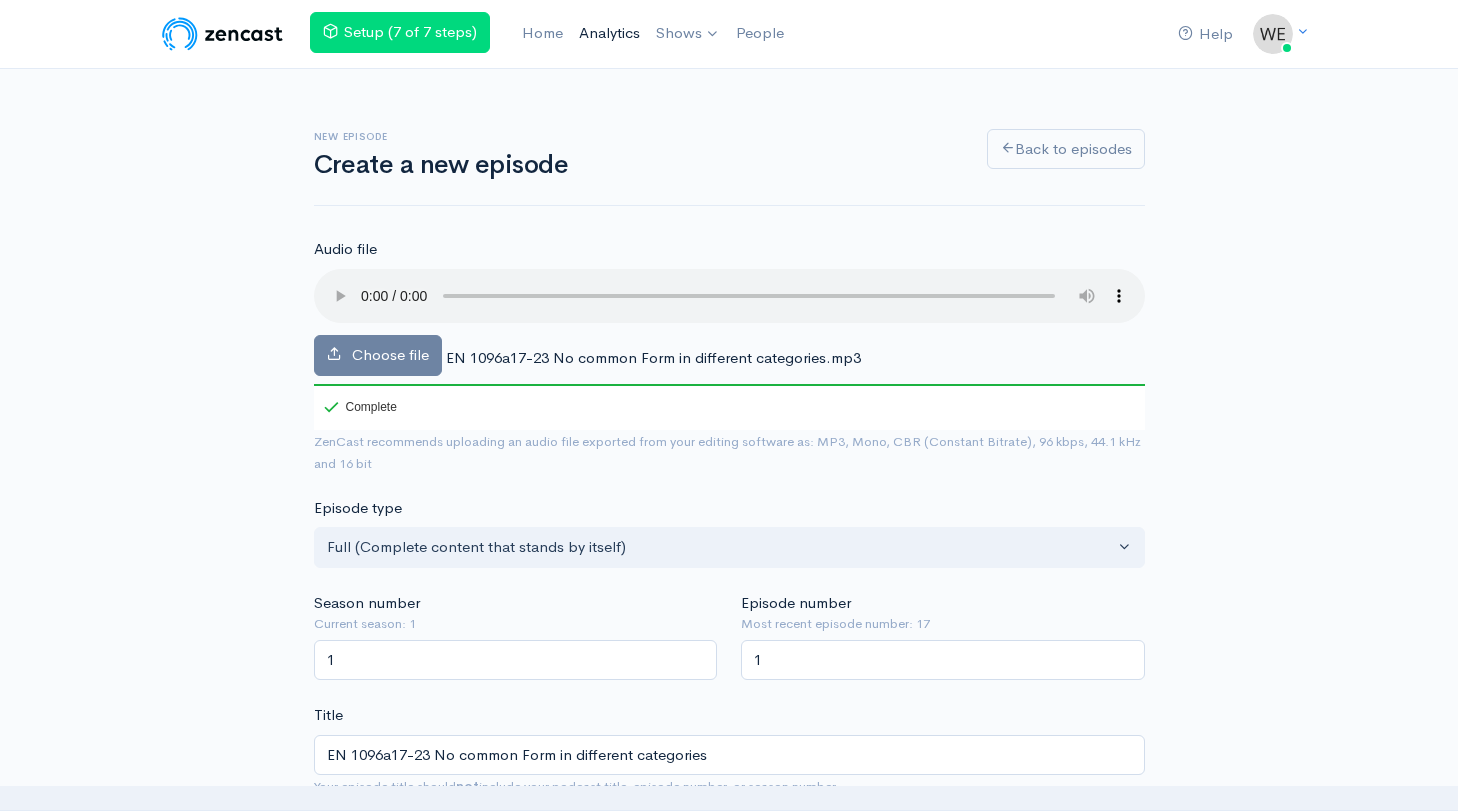 click on "Analytics" at bounding box center [609, 33] 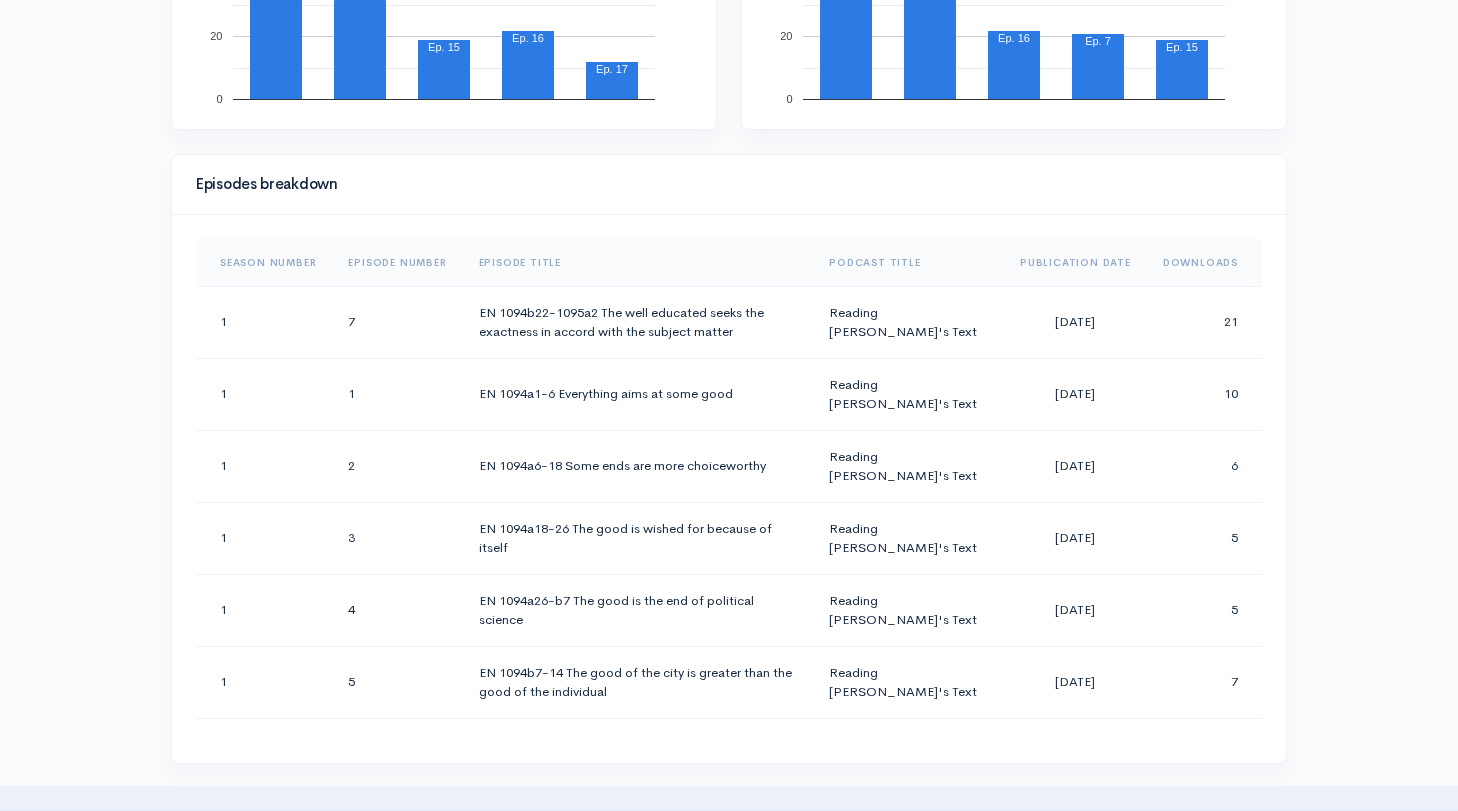 scroll, scrollTop: 925, scrollLeft: 0, axis: vertical 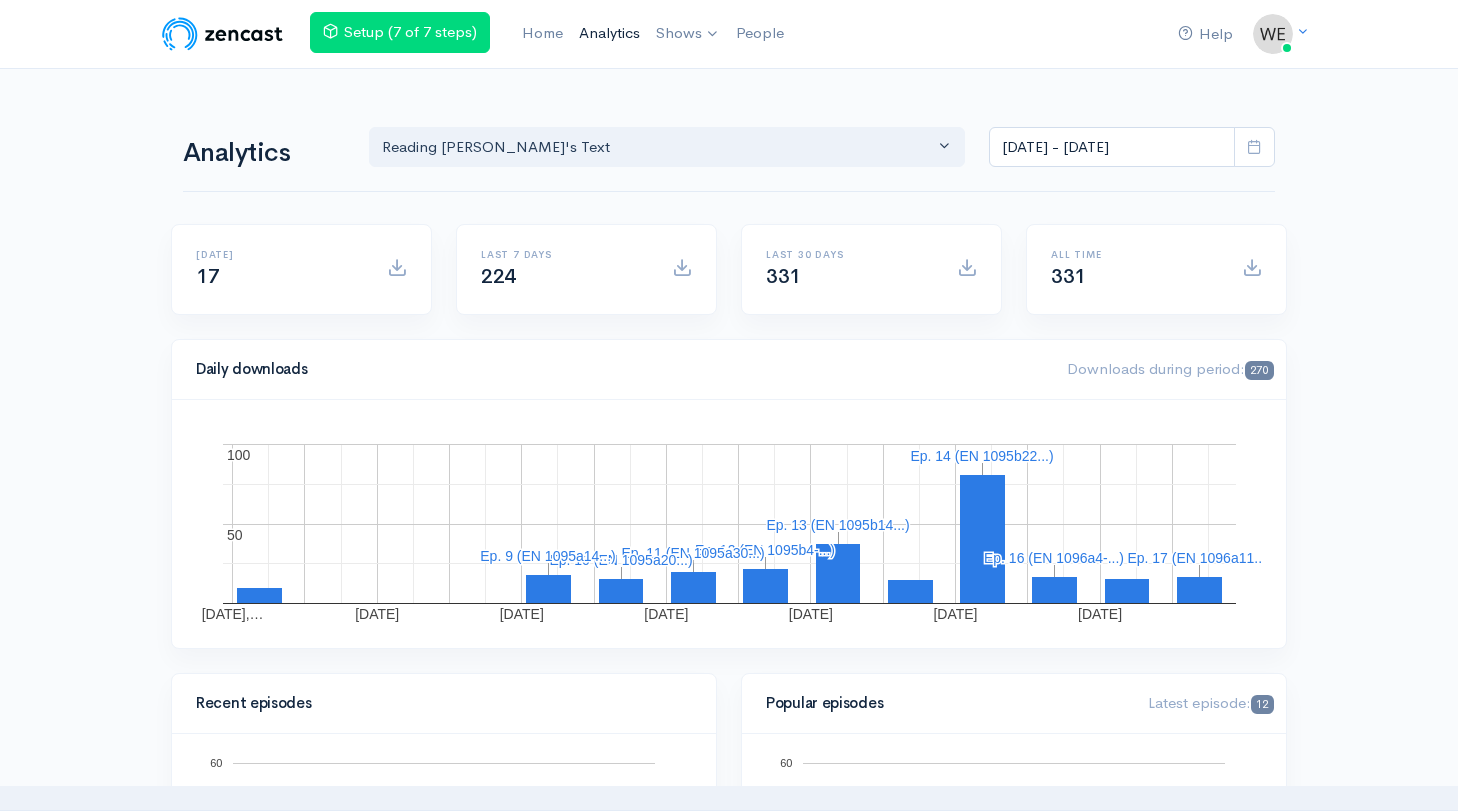 click on "Analytics" at bounding box center (609, 33) 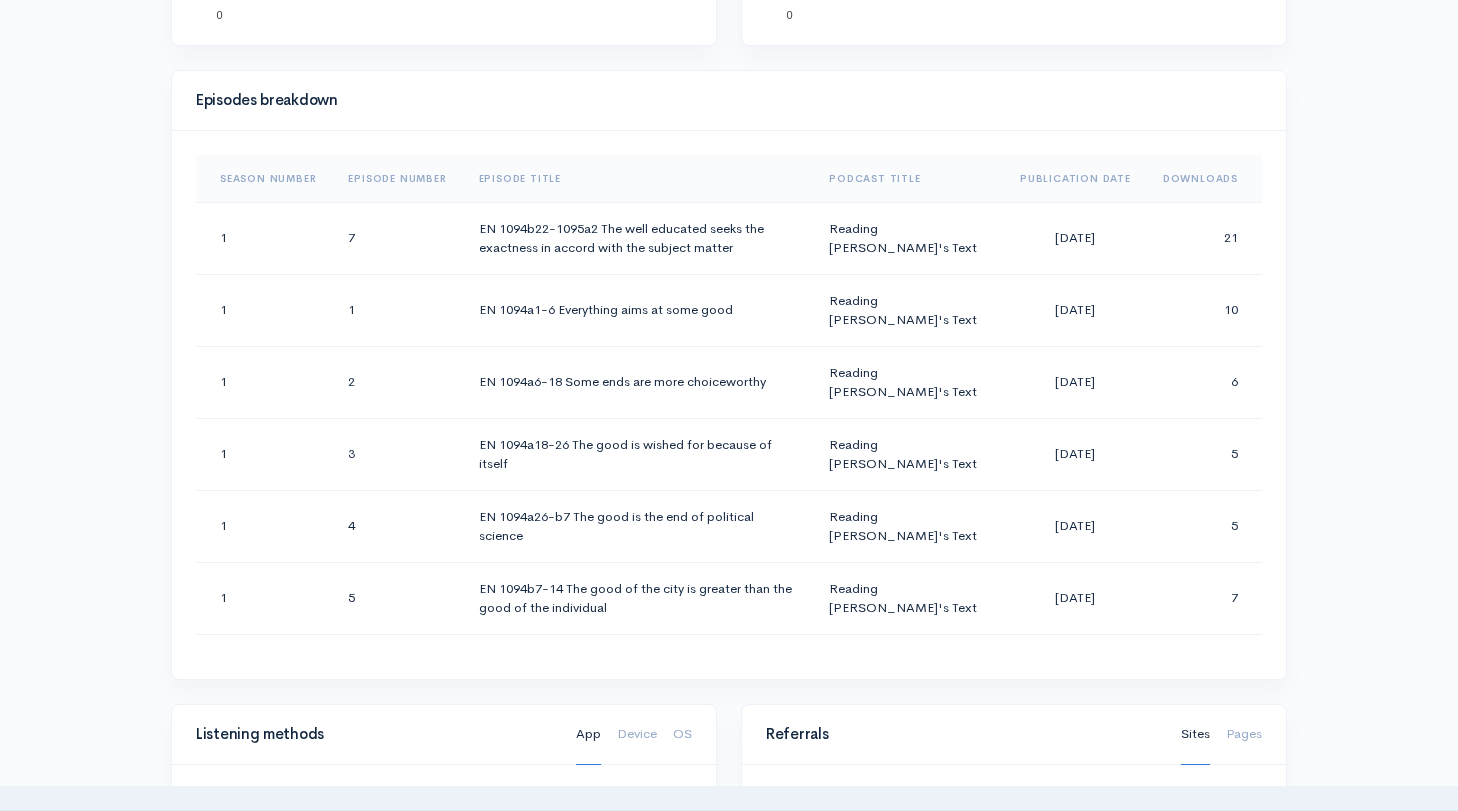 scroll, scrollTop: 996, scrollLeft: 0, axis: vertical 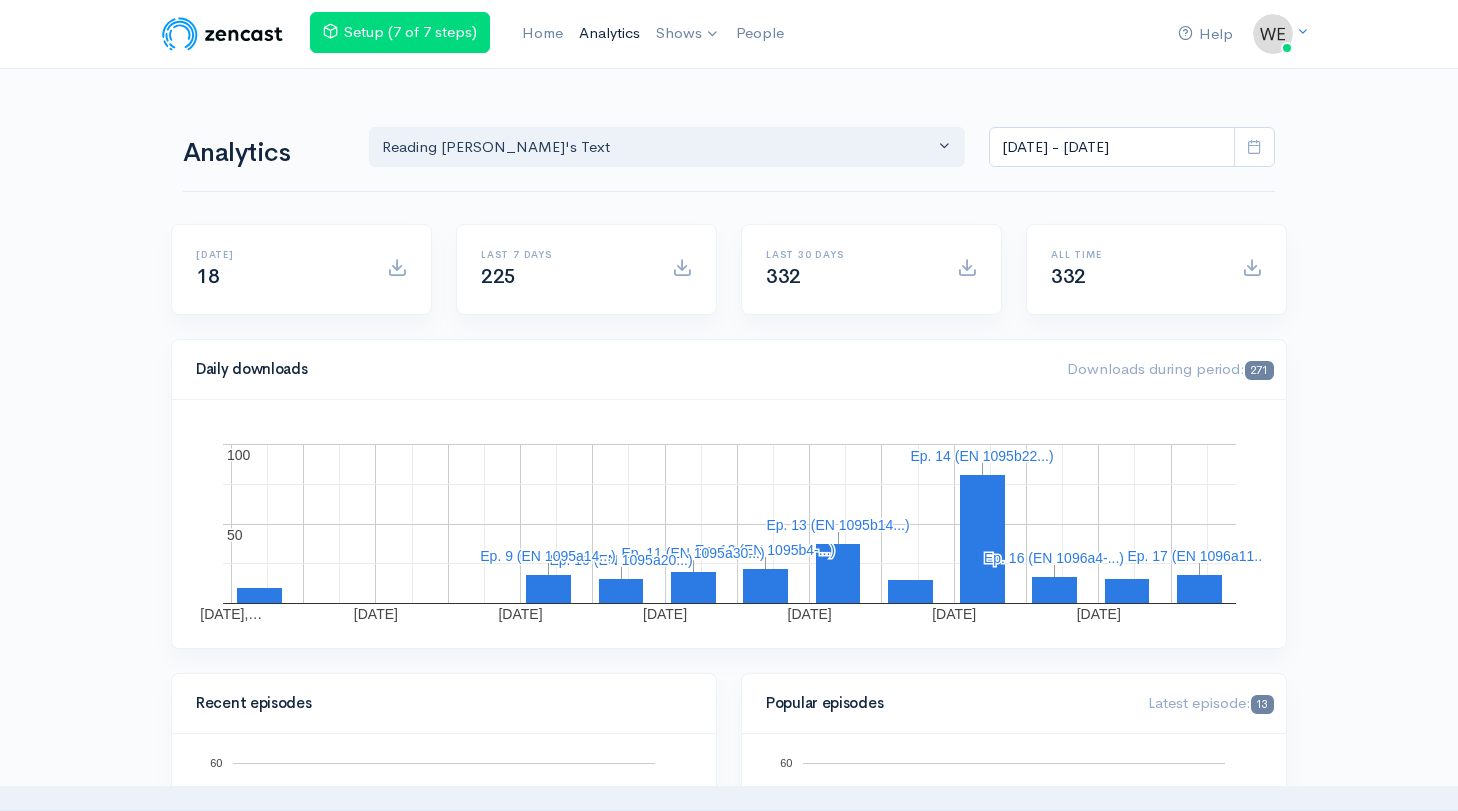 click on "Analytics" at bounding box center [609, 33] 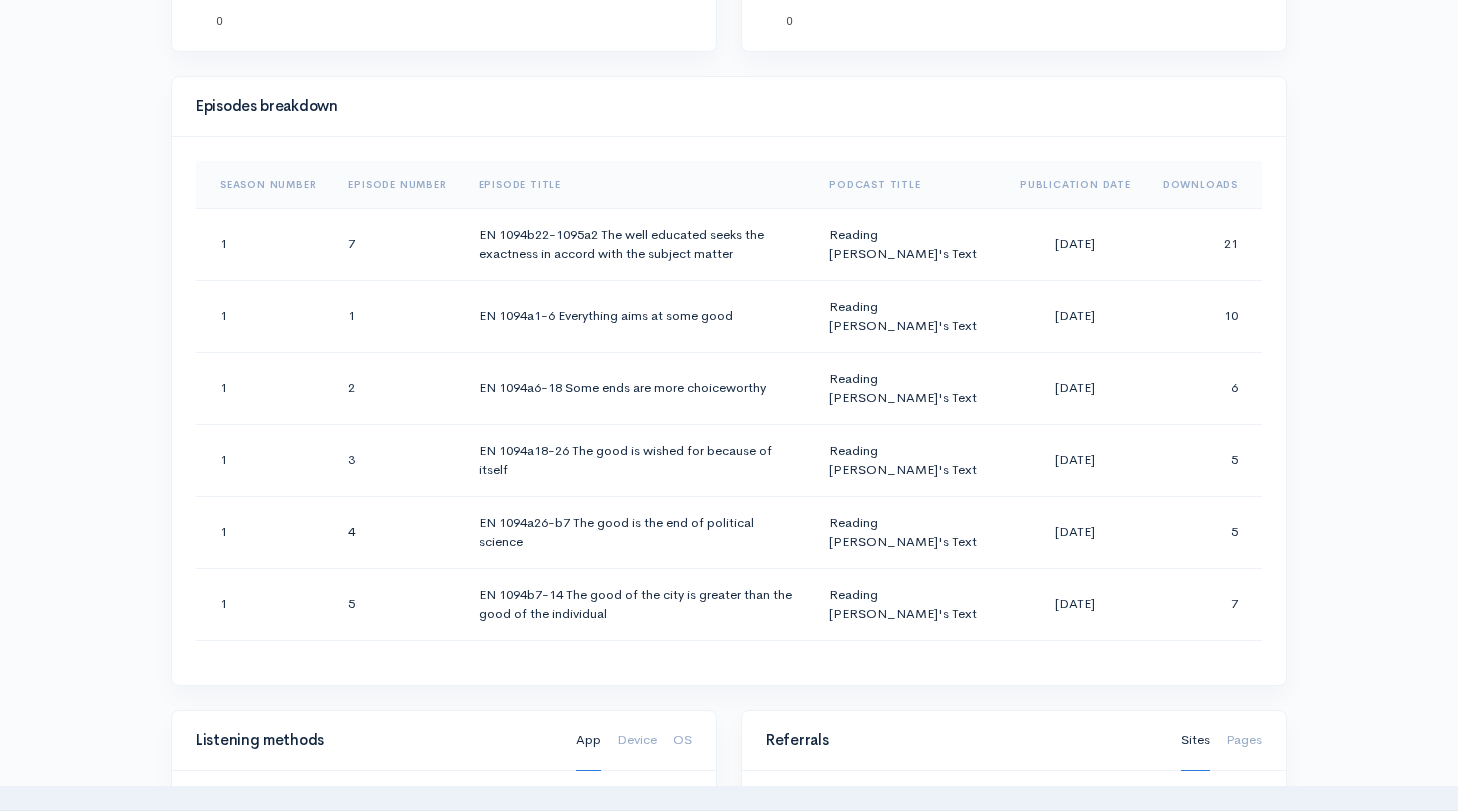 scroll, scrollTop: 956, scrollLeft: 0, axis: vertical 